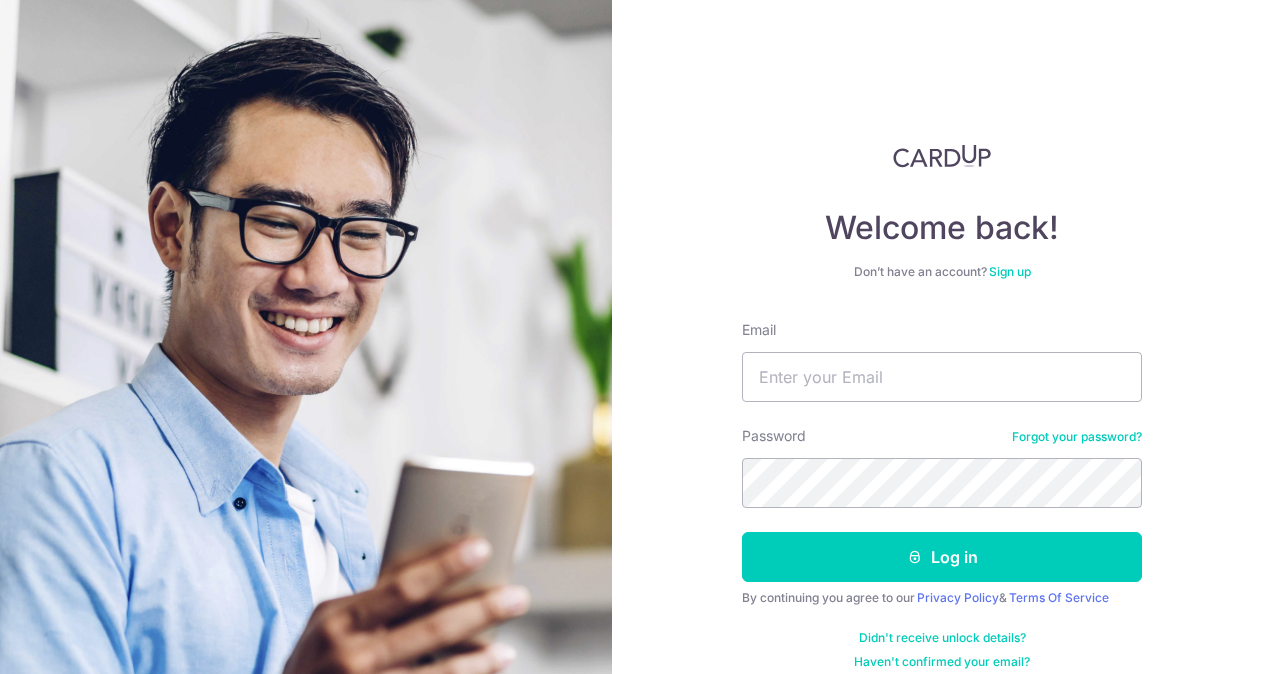 scroll, scrollTop: 0, scrollLeft: 0, axis: both 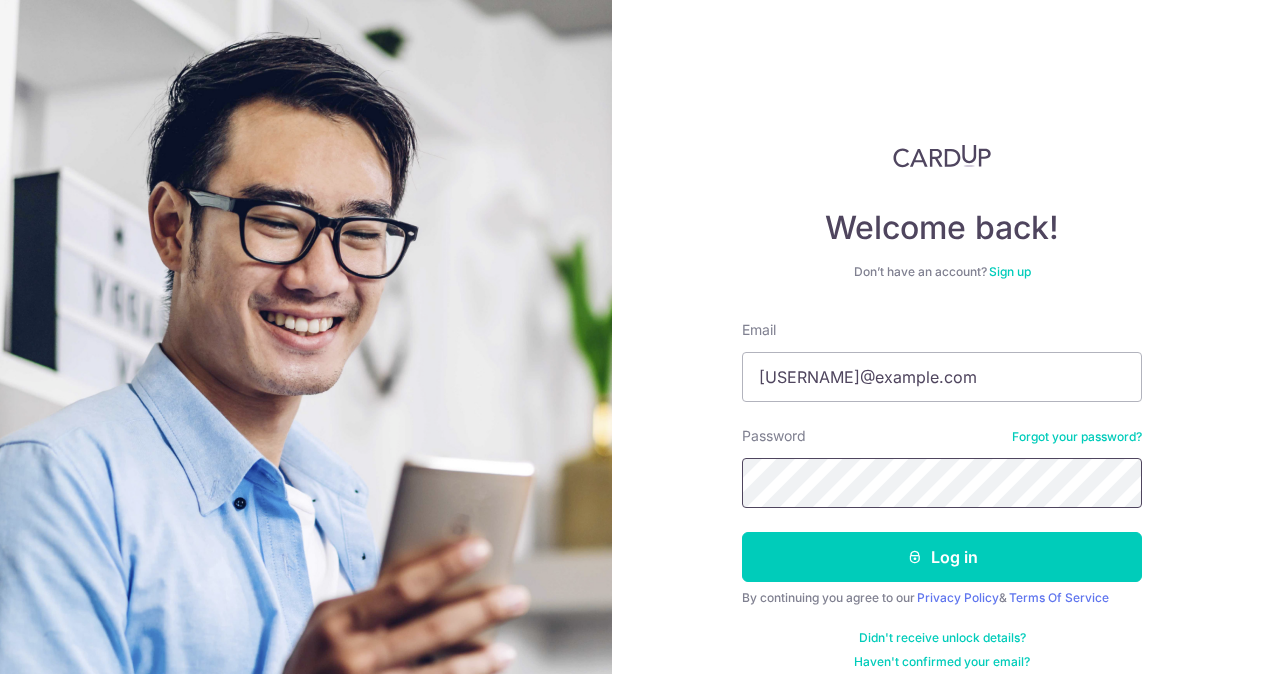 click on "Log in" at bounding box center [942, 557] 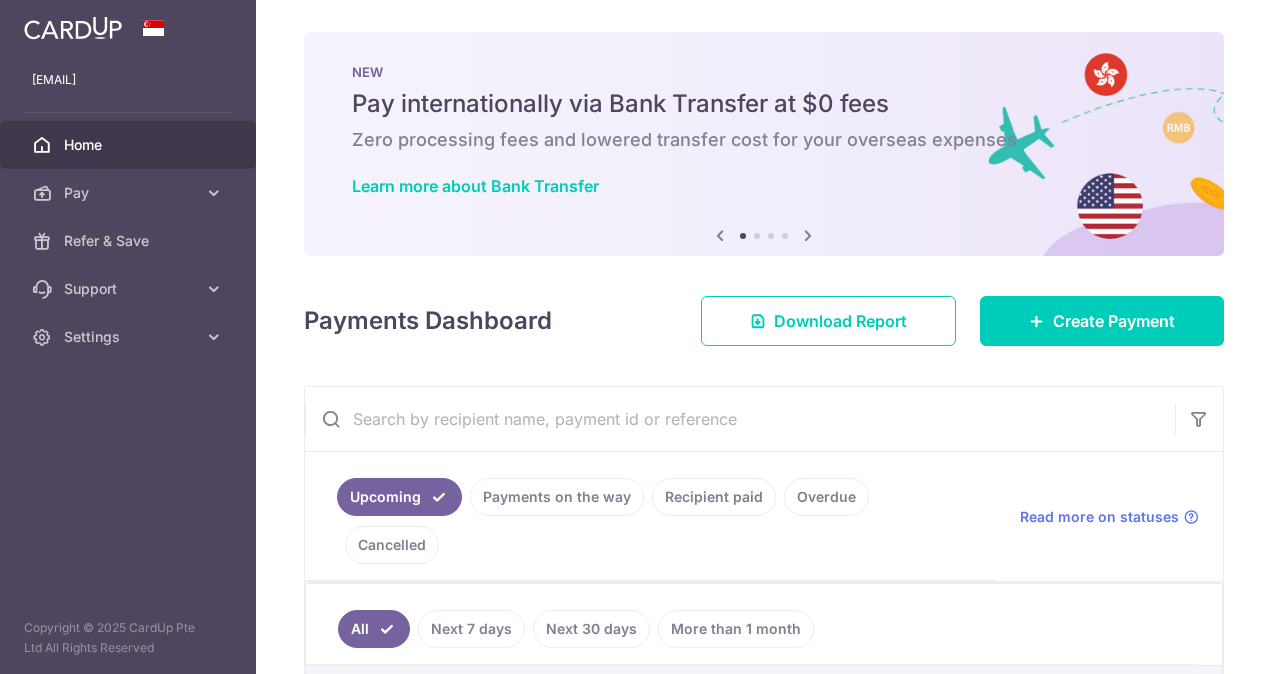 scroll, scrollTop: 0, scrollLeft: 0, axis: both 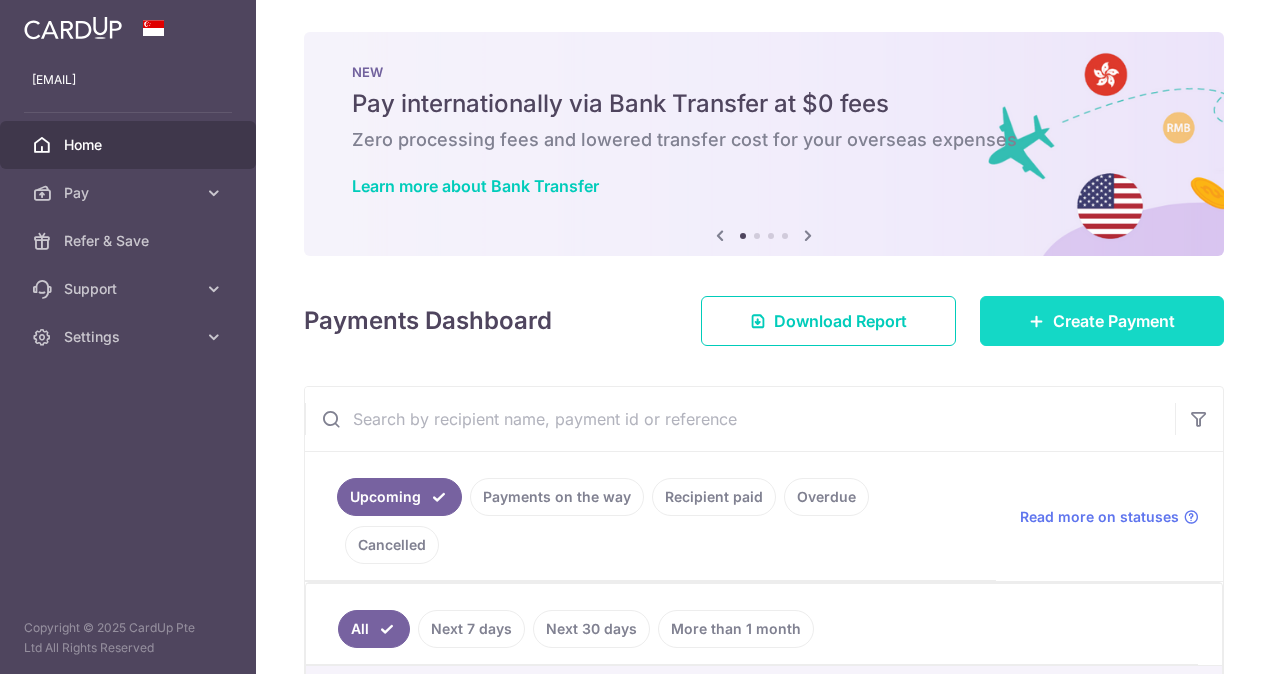 click on "Create Payment" at bounding box center [1114, 321] 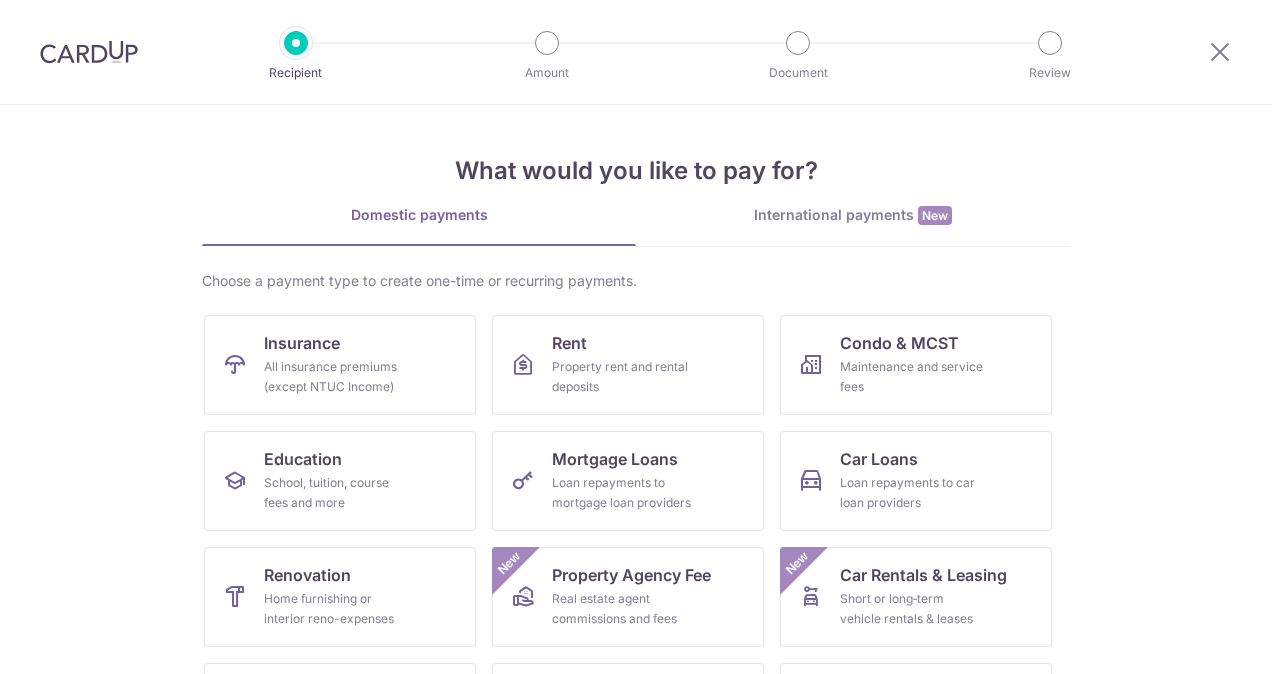 scroll, scrollTop: 0, scrollLeft: 0, axis: both 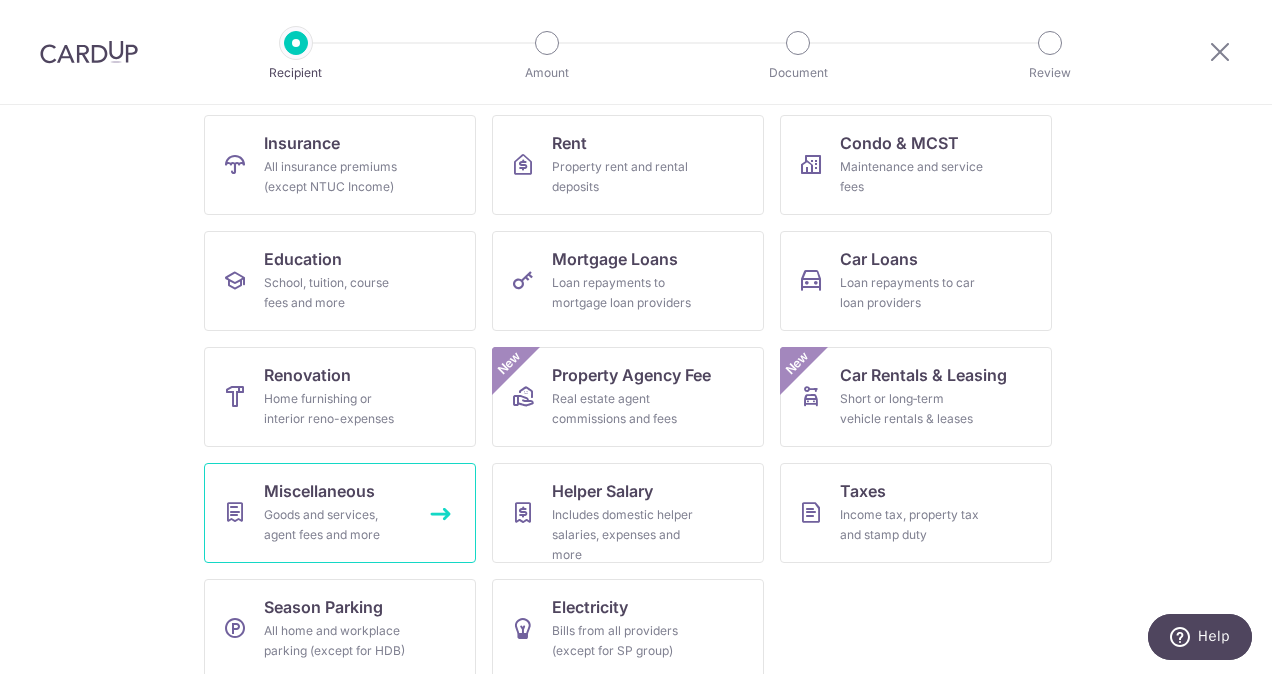 click on "Goods and services, agent fees and more" at bounding box center (336, 525) 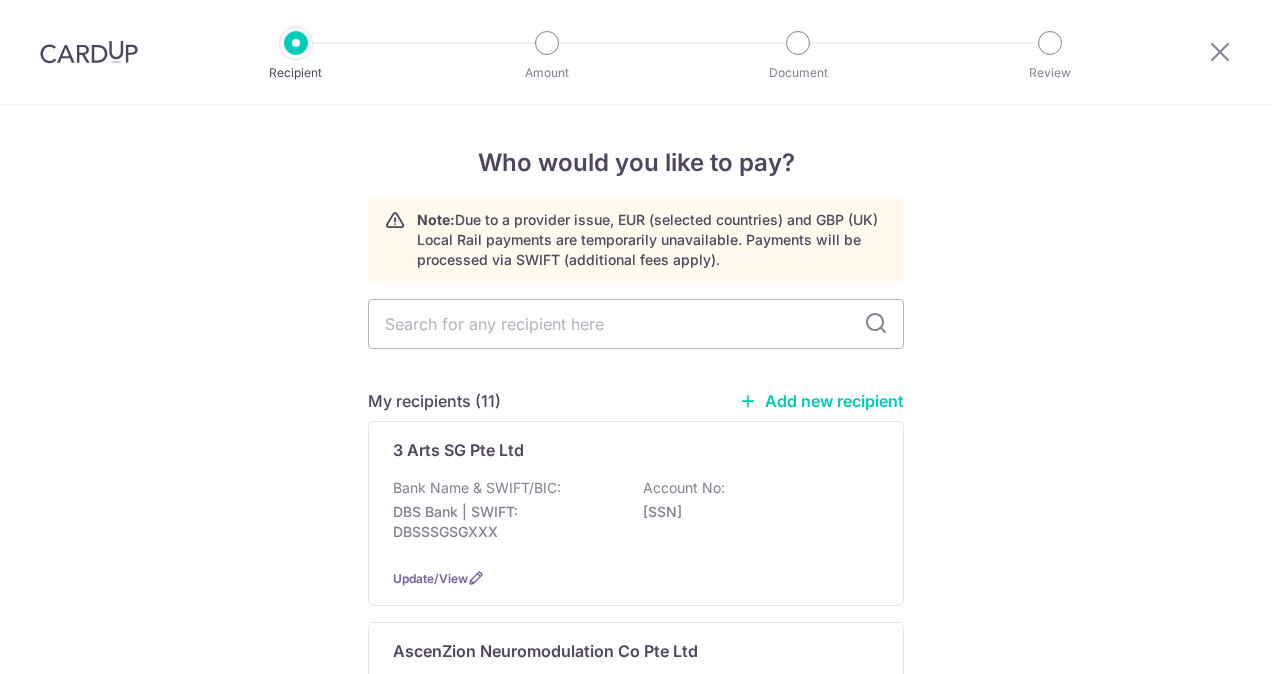 scroll, scrollTop: 0, scrollLeft: 0, axis: both 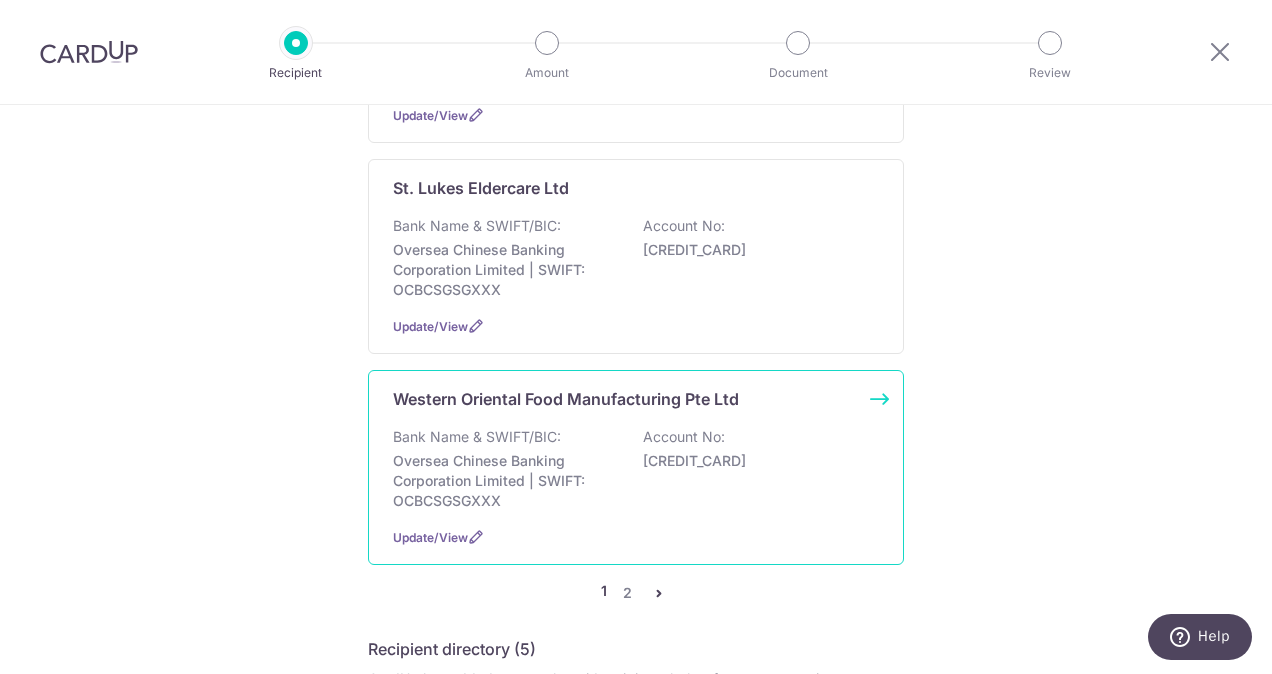 click on "Bank Name & SWIFT/BIC:
Oversea Chinese Banking Corporation Limited | SWIFT: OCBCSGSGXXX
Account No:
596316075001" at bounding box center [636, 469] 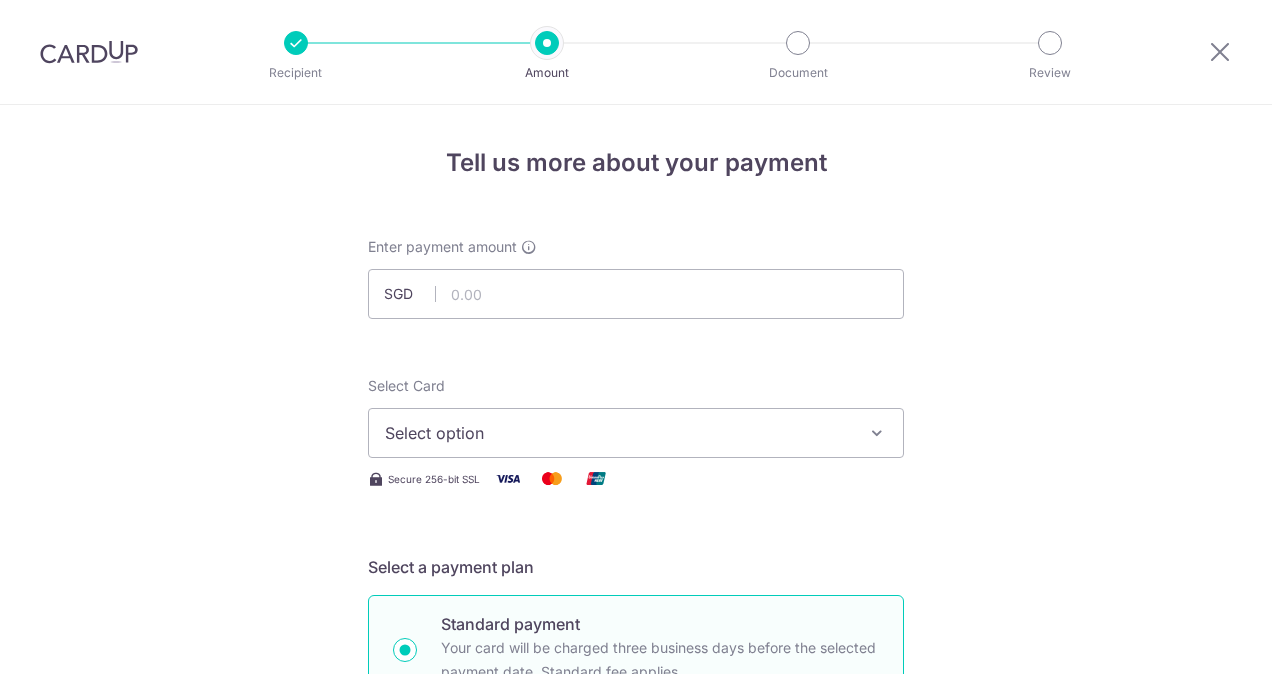 scroll, scrollTop: 0, scrollLeft: 0, axis: both 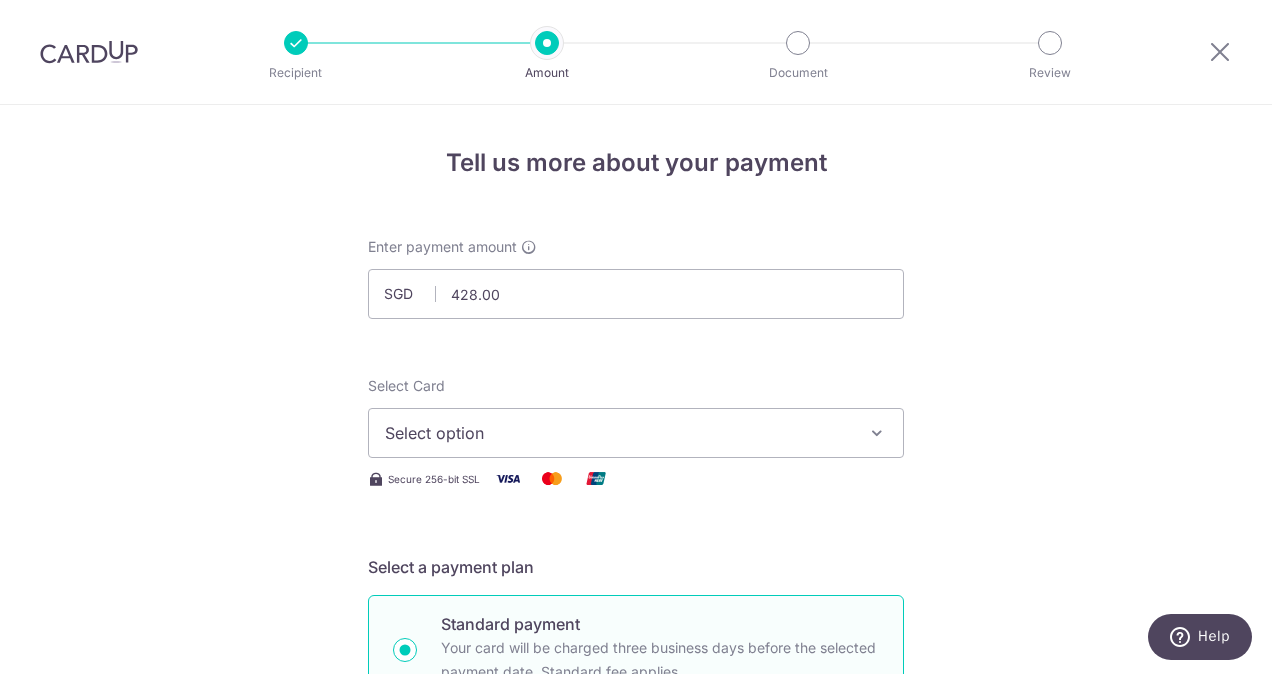 click on "Tell us more about your payment
Enter payment amount
SGD
[AMOUNT]
[AMOUNT]
Select Card
Select option
Add credit card
Your Cards
**** [LAST_FOUR_DIGITS]
Secure 256-bit SSL
Text
New card details
Card
Secure 256-bit SSL" at bounding box center (636, 982) 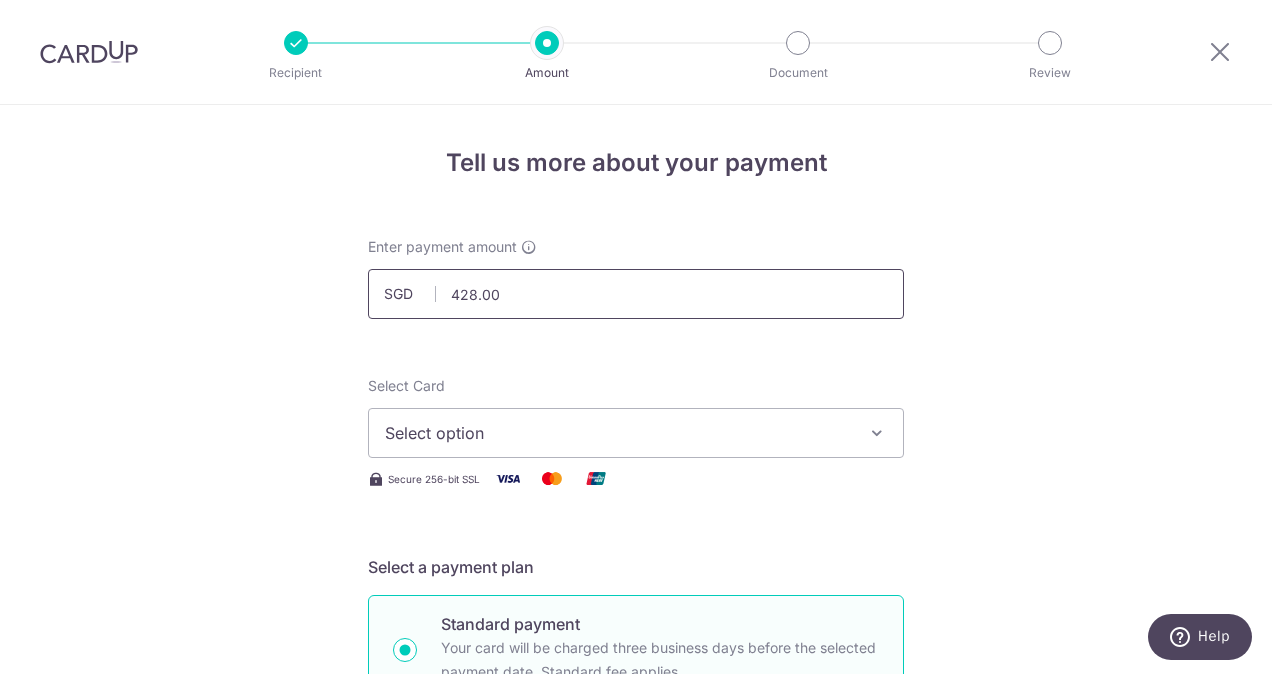 click on "428.00" at bounding box center [636, 294] 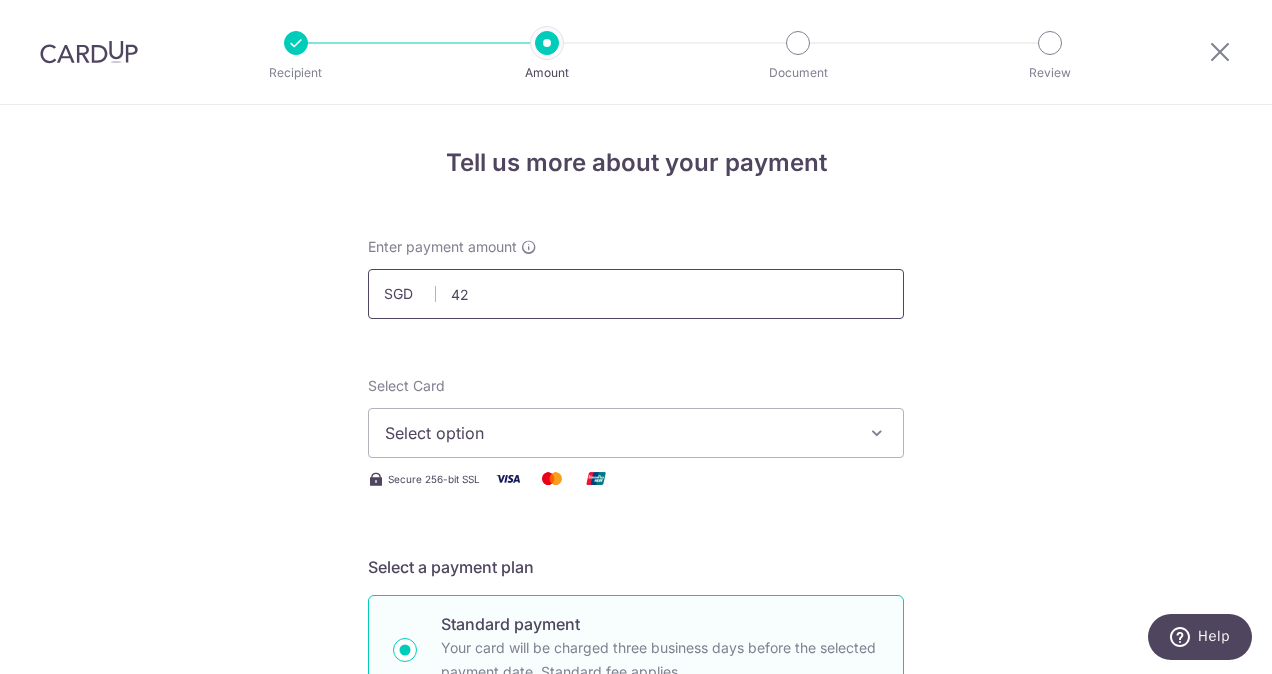 type on "4" 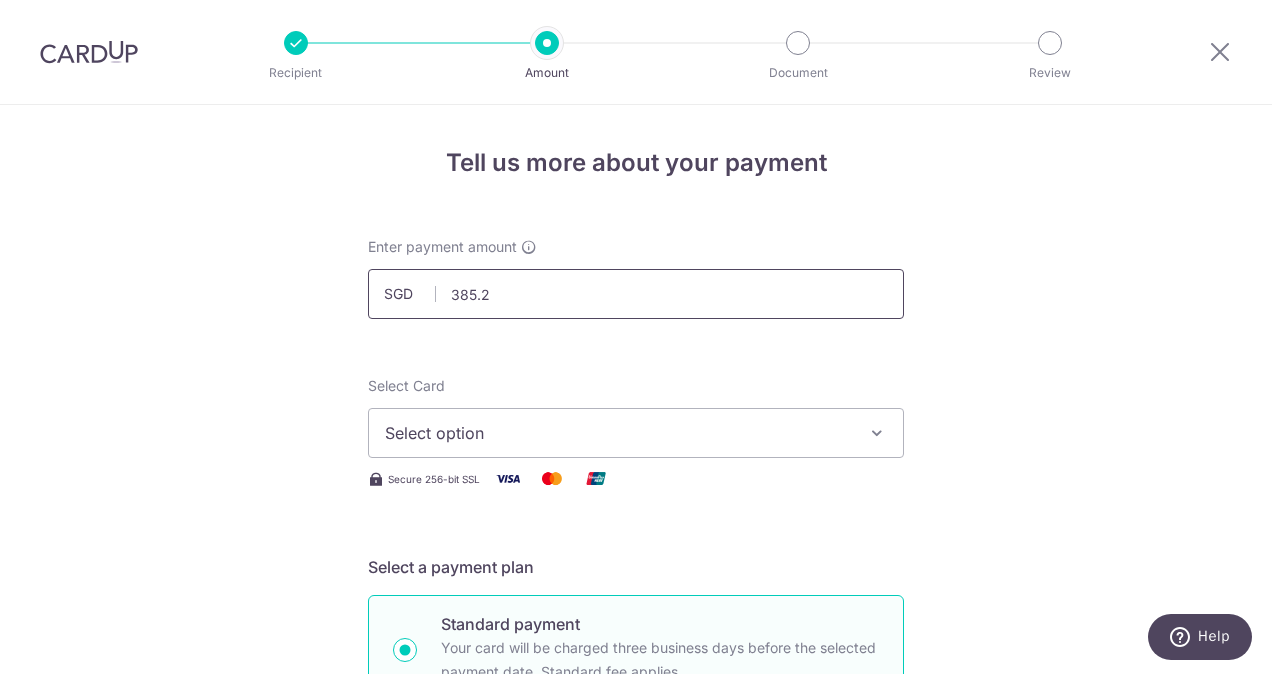 type on "385.20" 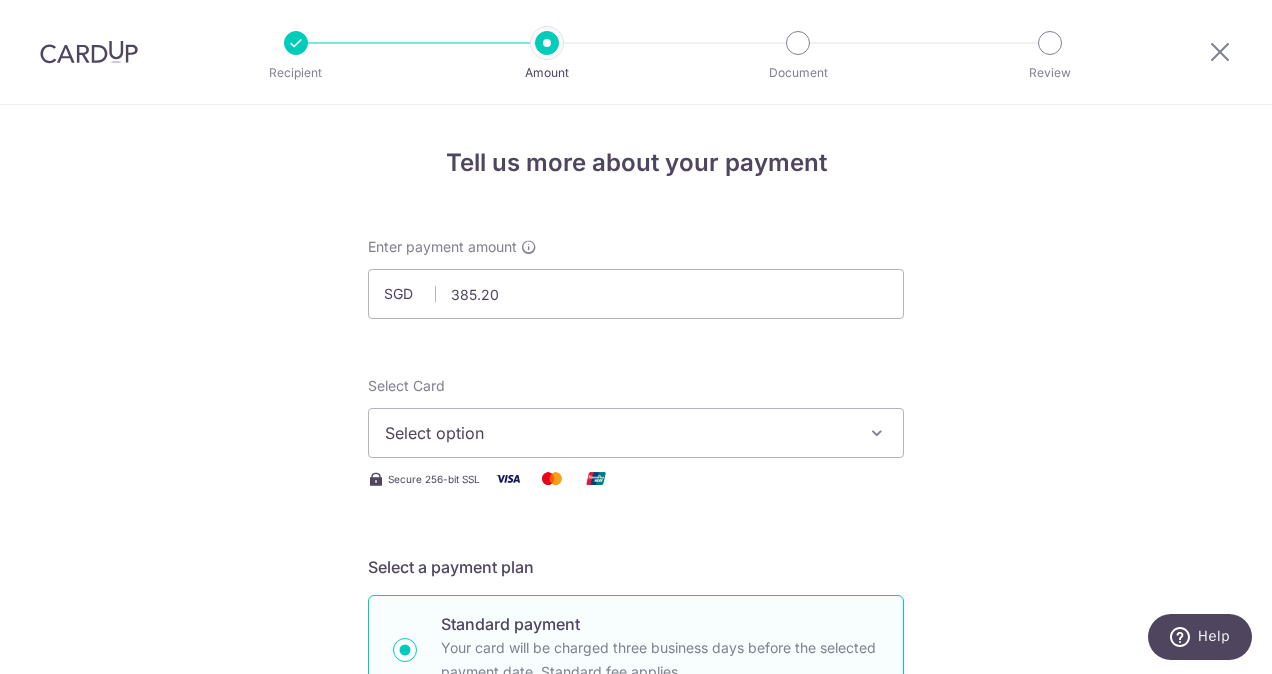 click on "Tell us more about your payment
Enter payment amount
SGD
[AMOUNT]
[AMOUNT]
Select Card
Select option
Add credit card
Your Cards
**** [LAST_FOUR_DIGITS]
Secure 256-bit SSL
Text
New card details
Card
Secure 256-bit SSL" at bounding box center (636, 982) 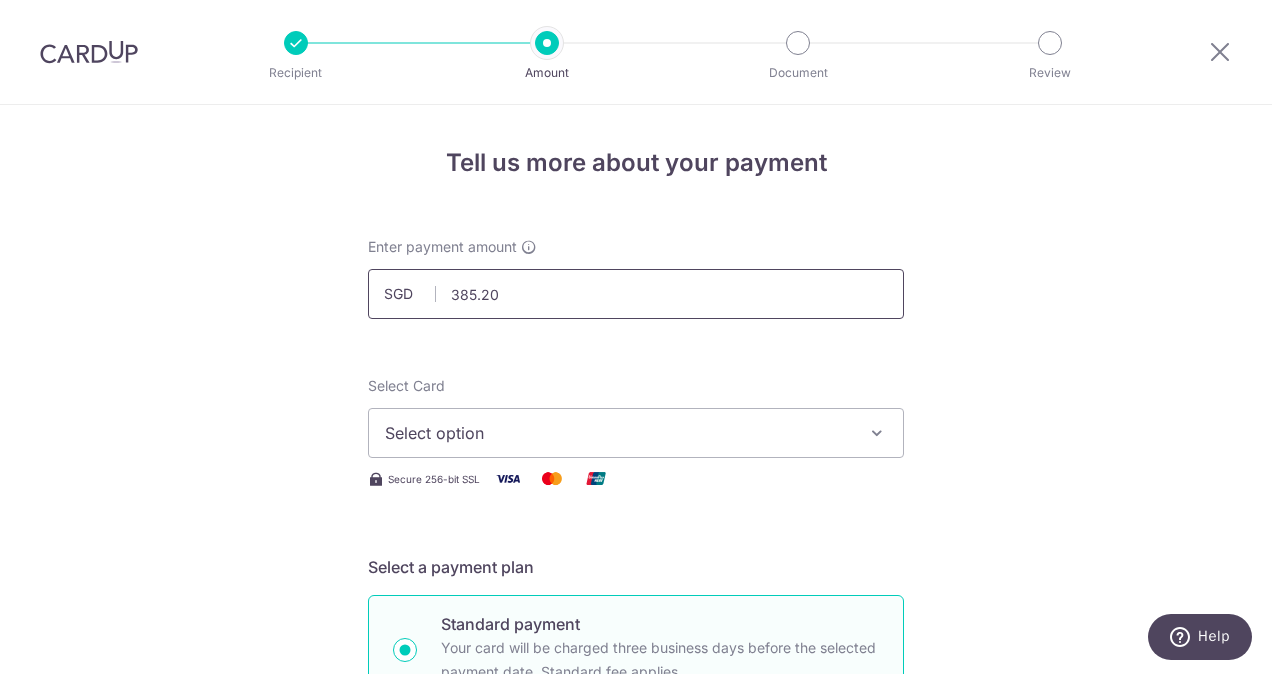 scroll, scrollTop: 200, scrollLeft: 0, axis: vertical 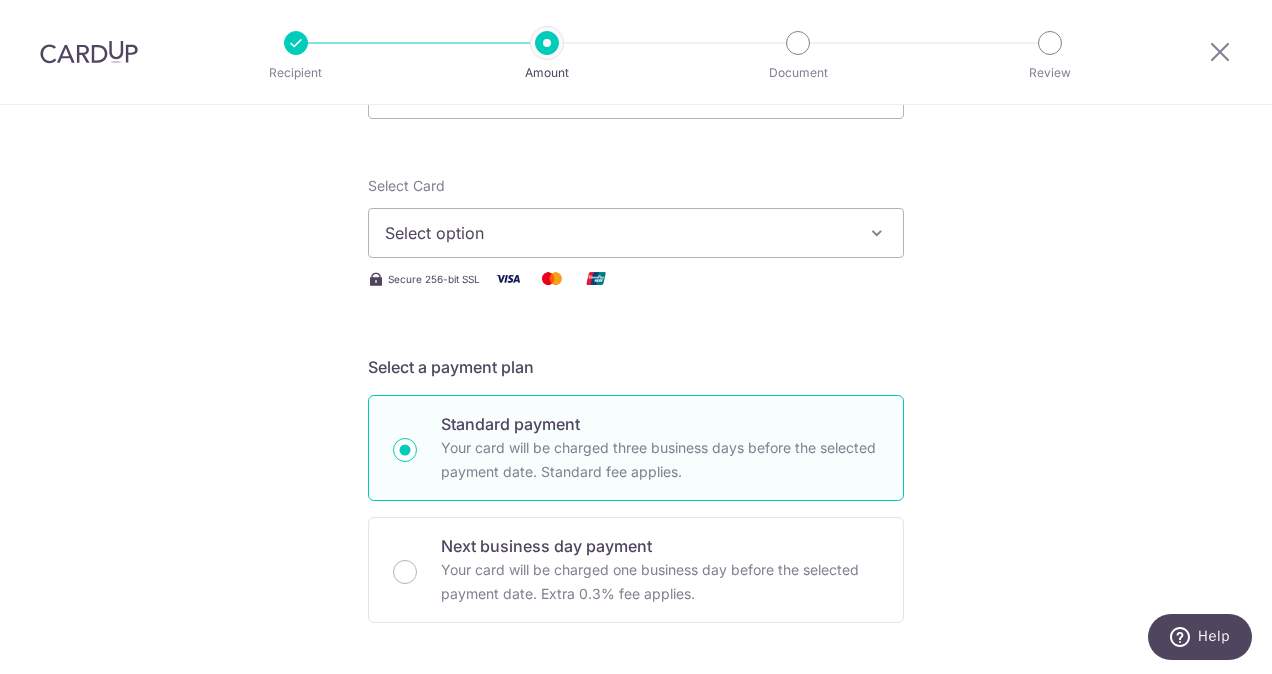 click on "Select option" at bounding box center [618, 233] 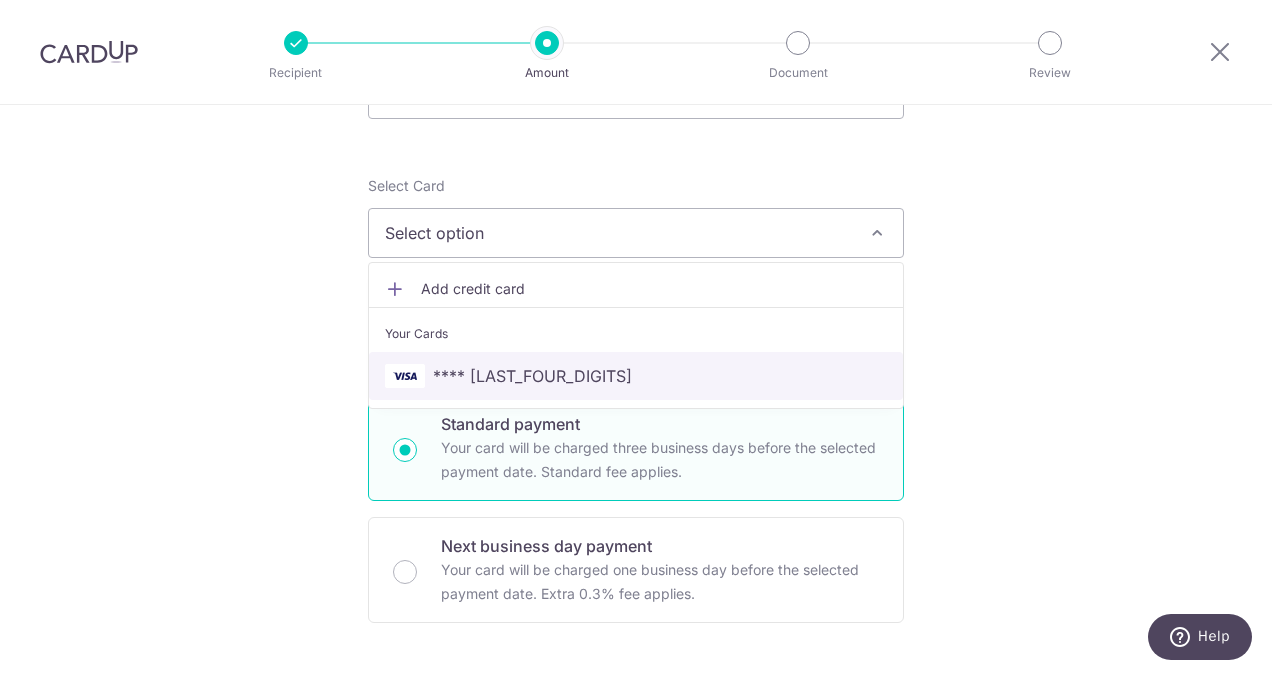 click on "**** [CREDIT_CARD_LAST_4]" at bounding box center [636, 376] 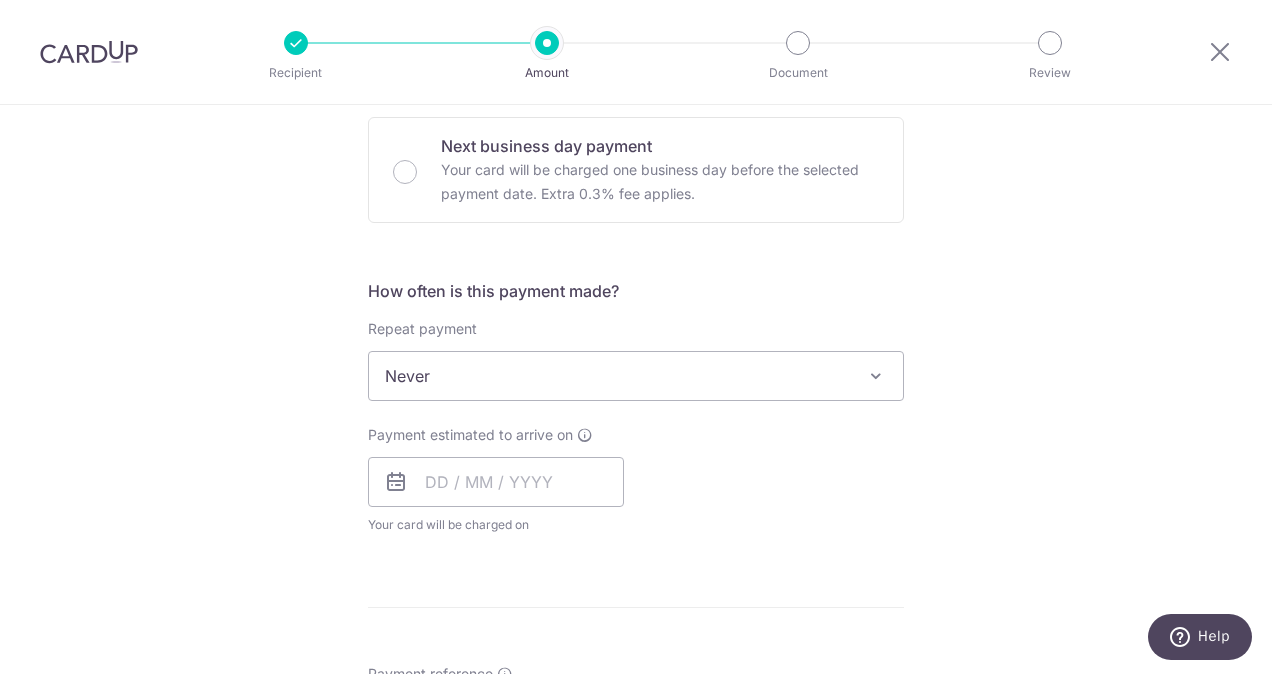 scroll, scrollTop: 700, scrollLeft: 0, axis: vertical 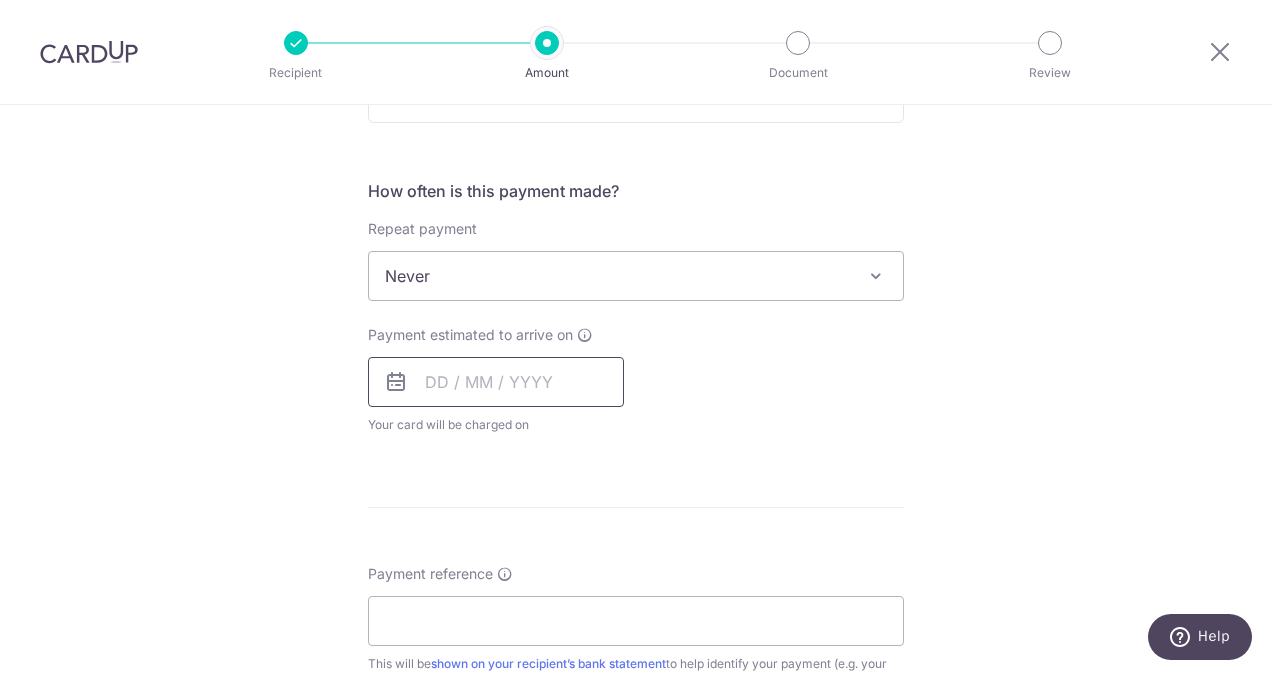 click at bounding box center [496, 382] 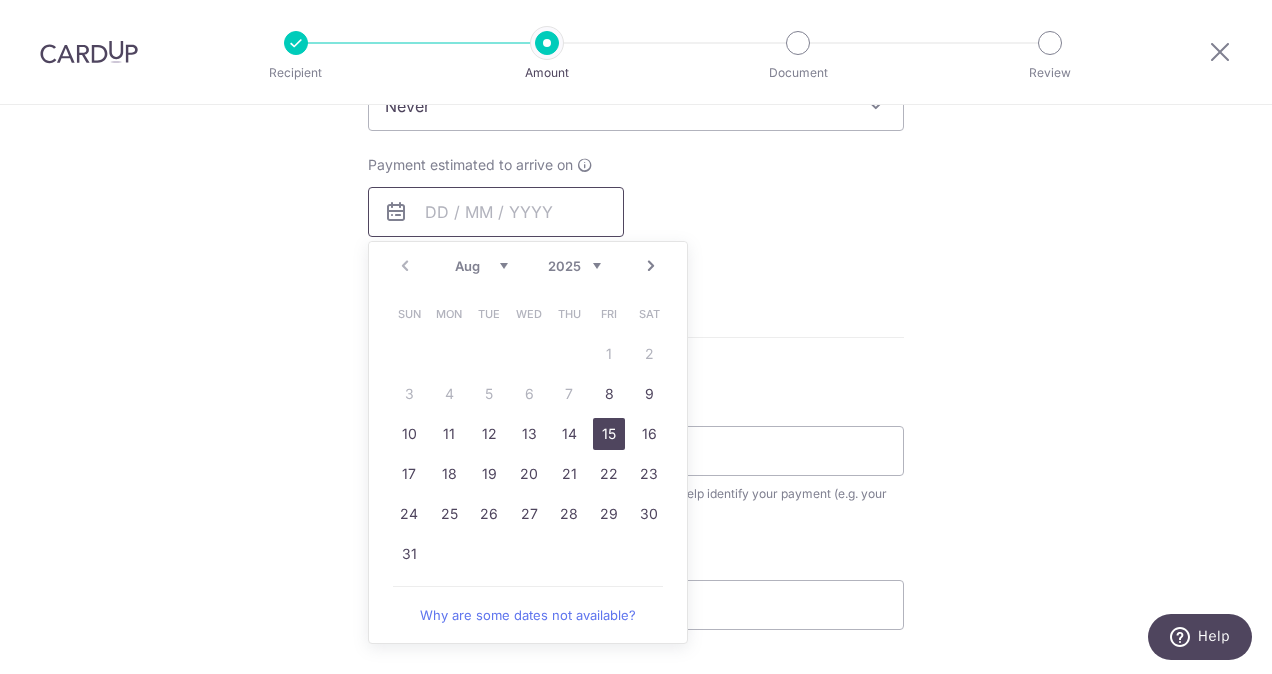 scroll, scrollTop: 900, scrollLeft: 0, axis: vertical 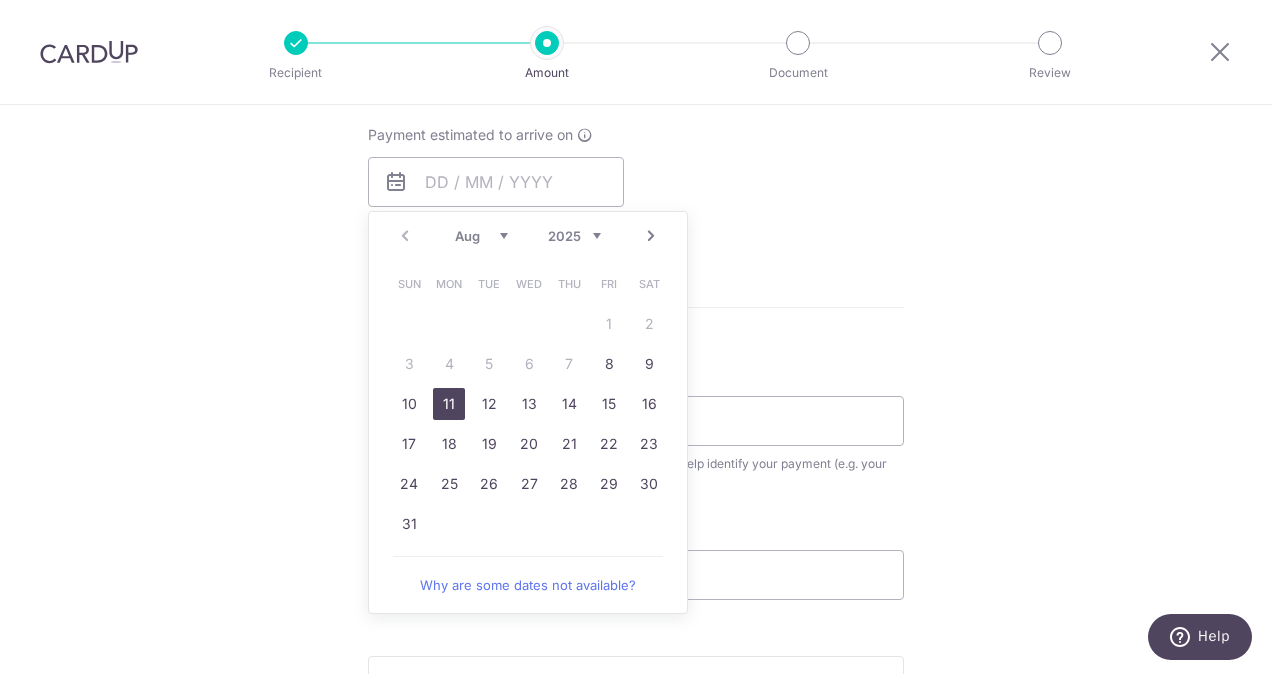 click on "11" at bounding box center (449, 404) 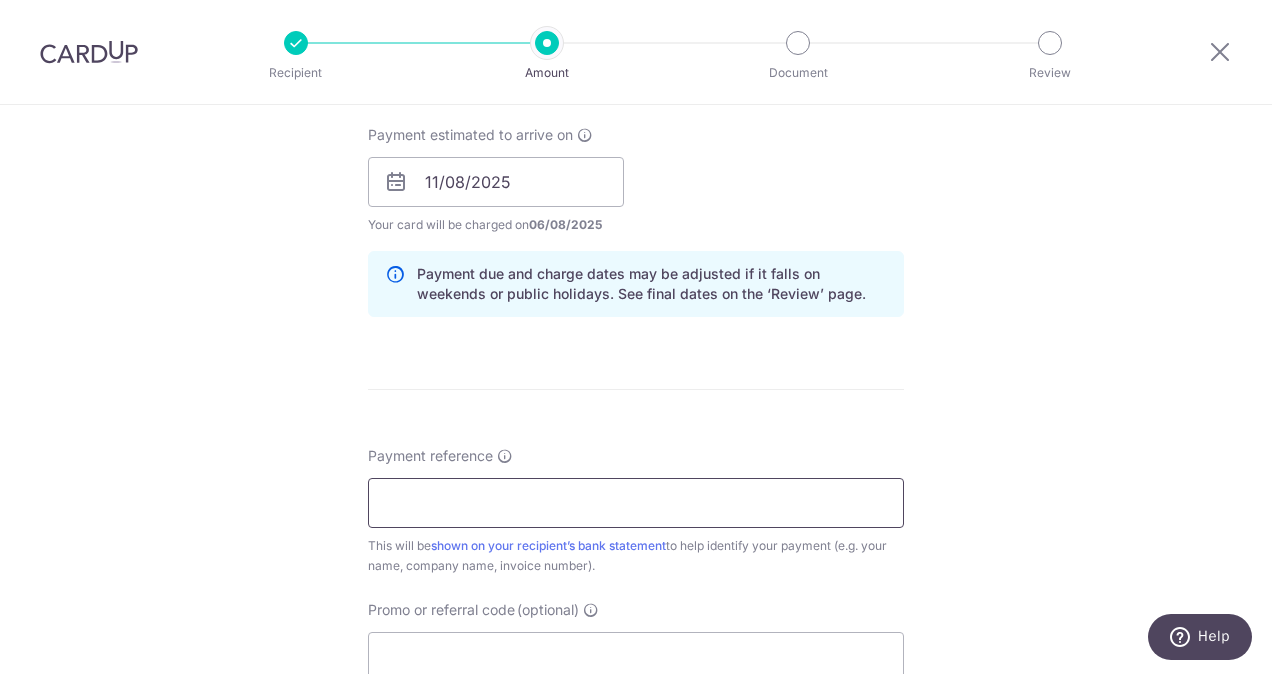 click on "Payment reference" at bounding box center (636, 503) 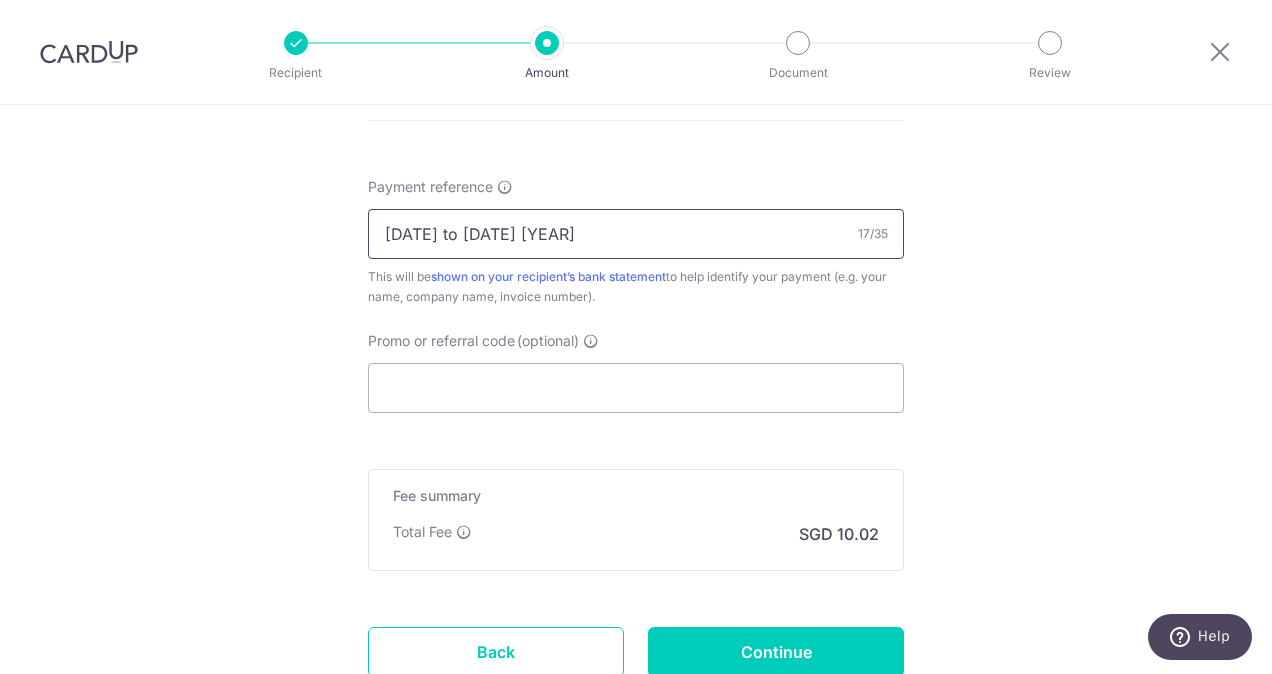 scroll, scrollTop: 1200, scrollLeft: 0, axis: vertical 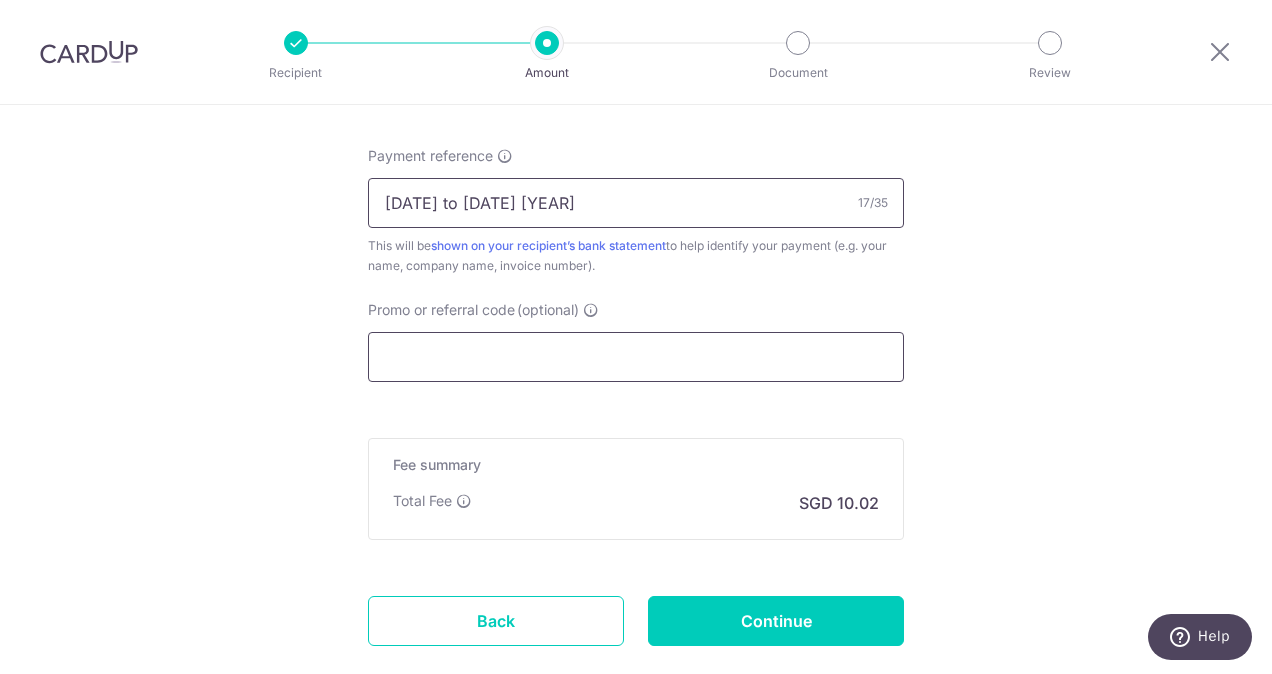 type on "15/8 to 6/10 2025" 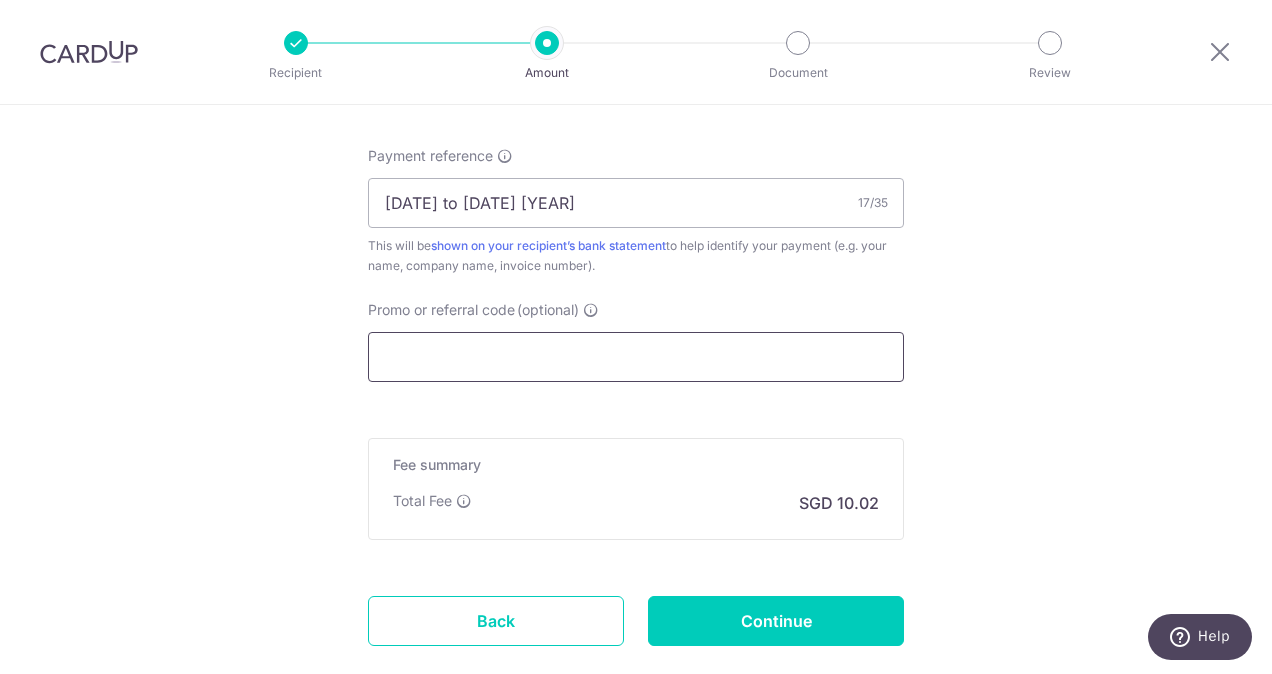 click on "Promo or referral code
(optional)" at bounding box center [636, 357] 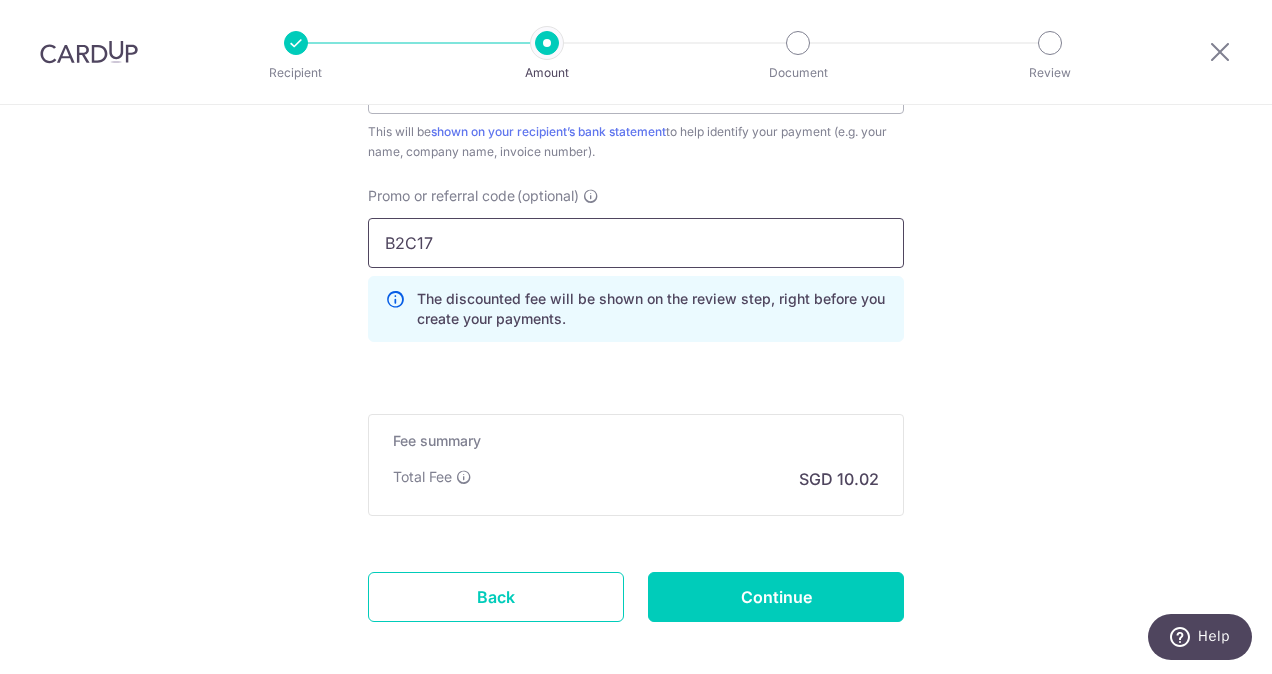 scroll, scrollTop: 1406, scrollLeft: 0, axis: vertical 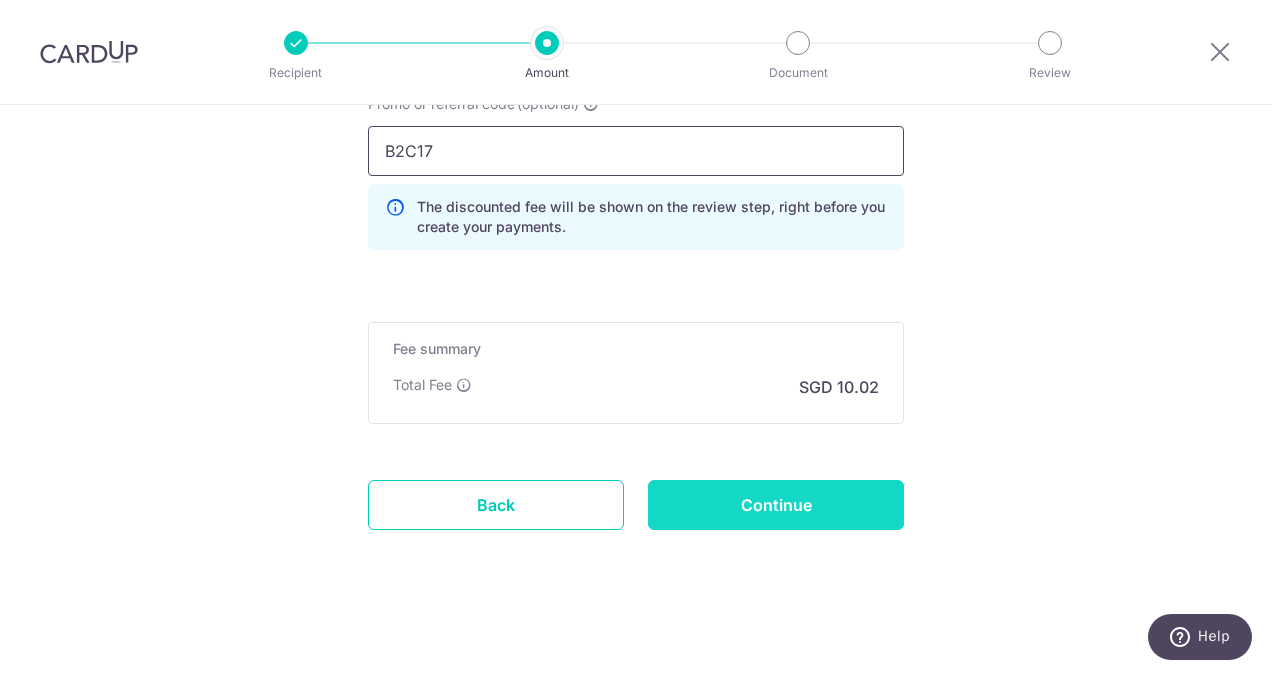 type on "B2C17" 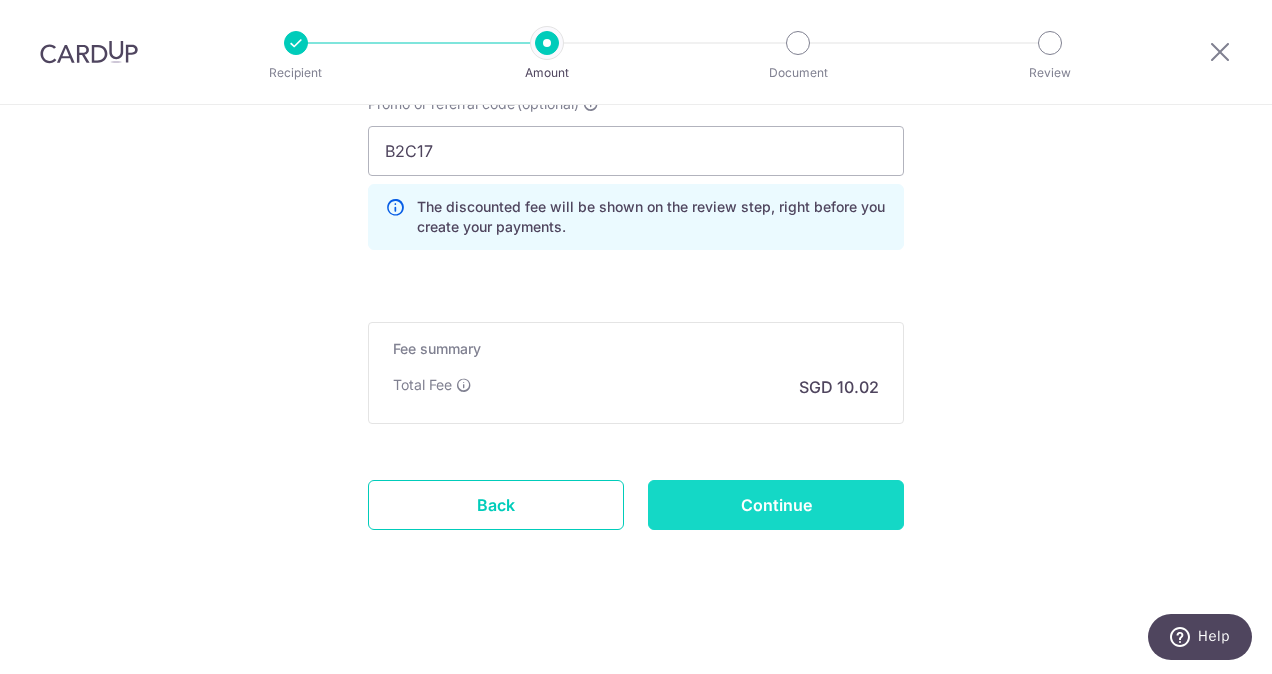 click on "Continue" at bounding box center (776, 505) 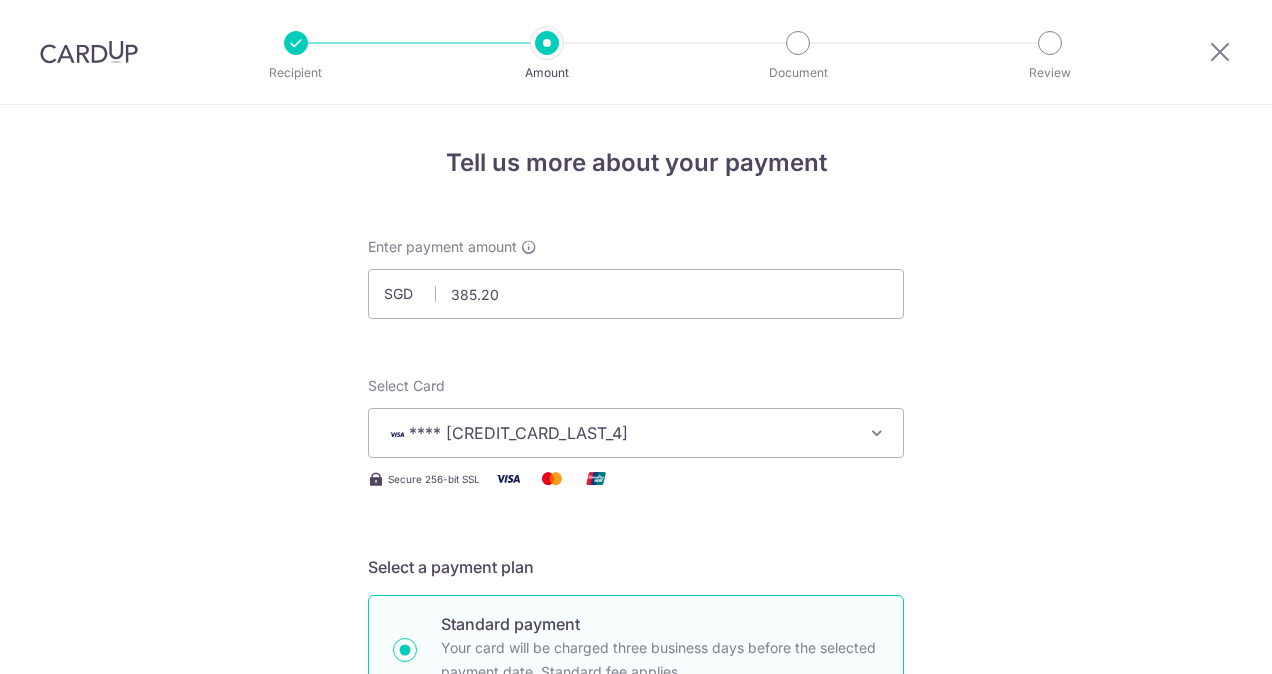 scroll, scrollTop: 0, scrollLeft: 0, axis: both 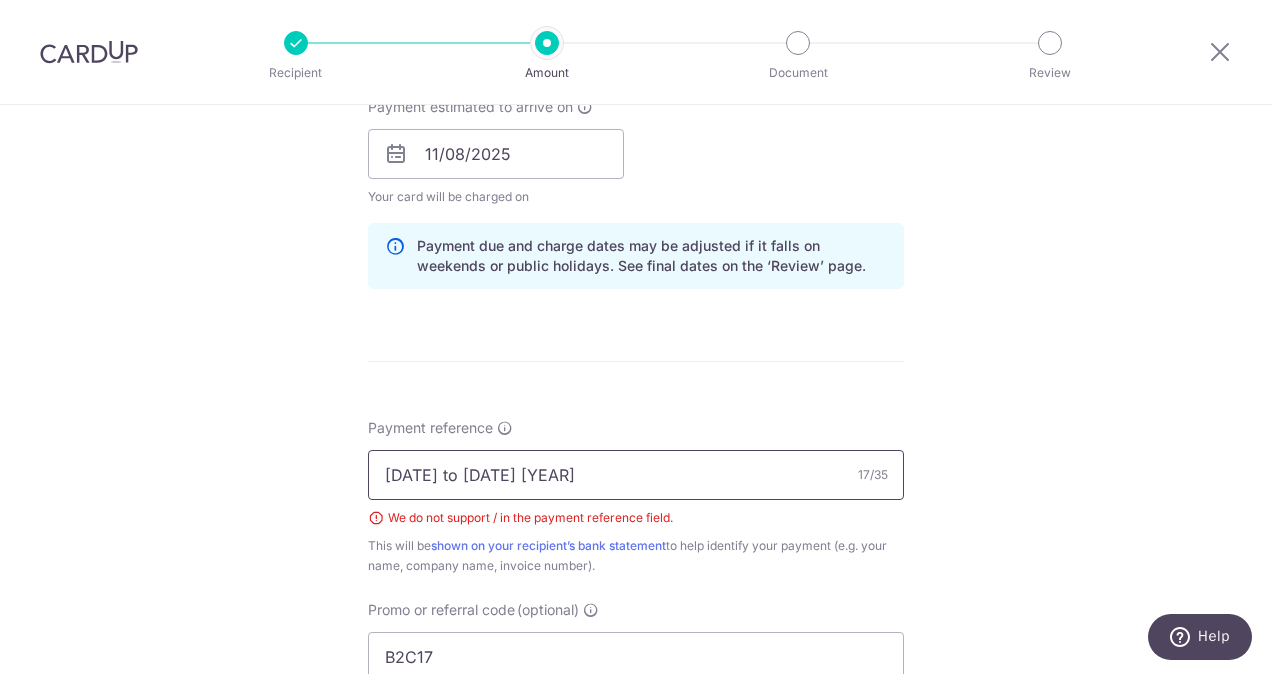 click on "[DATE] to [DATE] [YEAR]" at bounding box center [636, 475] 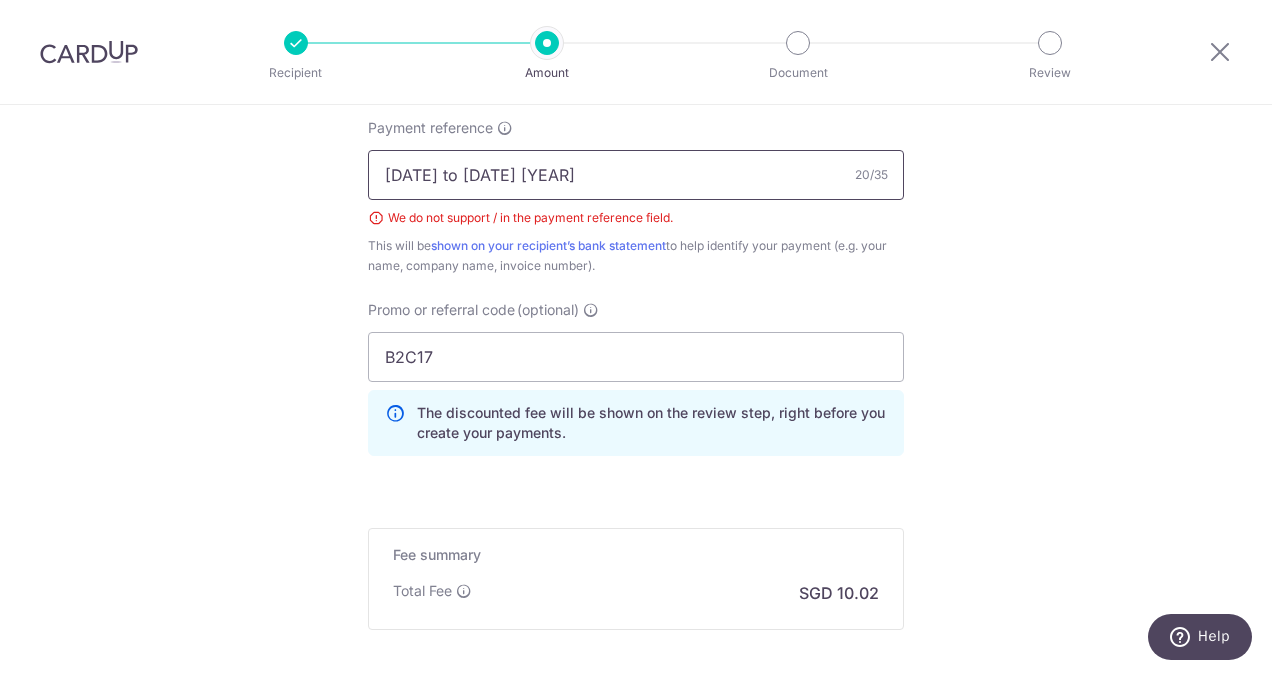 scroll, scrollTop: 1428, scrollLeft: 0, axis: vertical 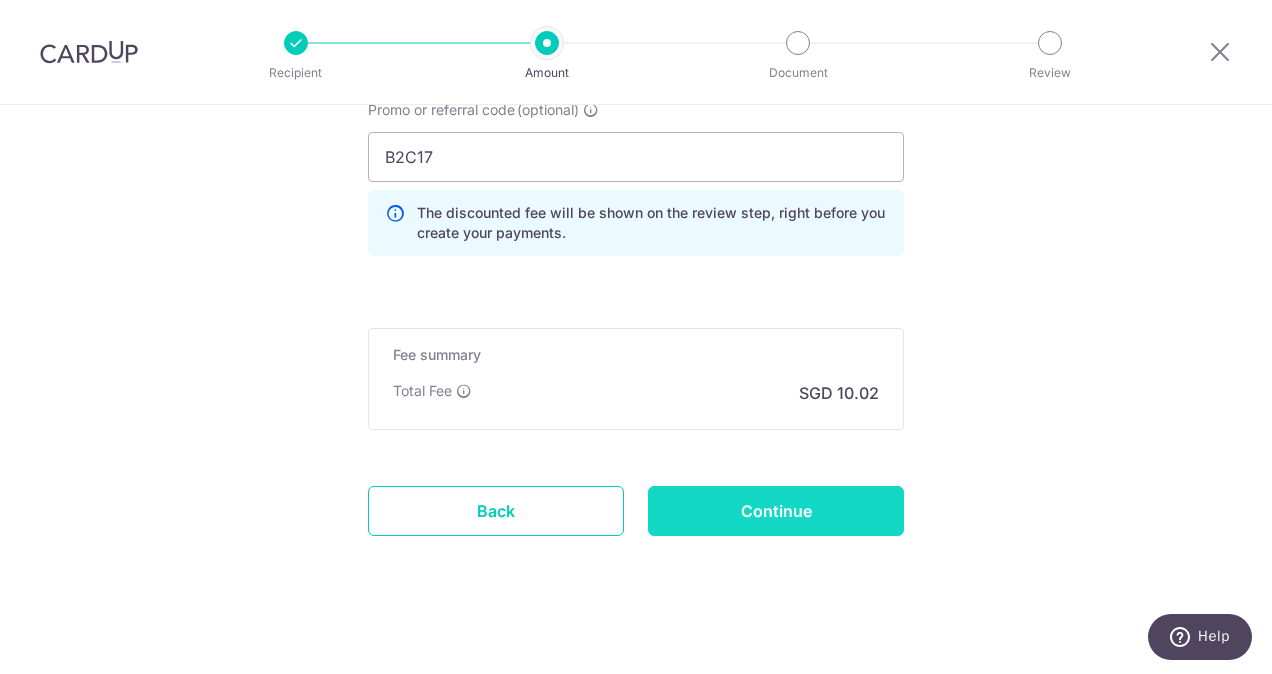 type on "[DATE] to [DATE] [YEAR]" 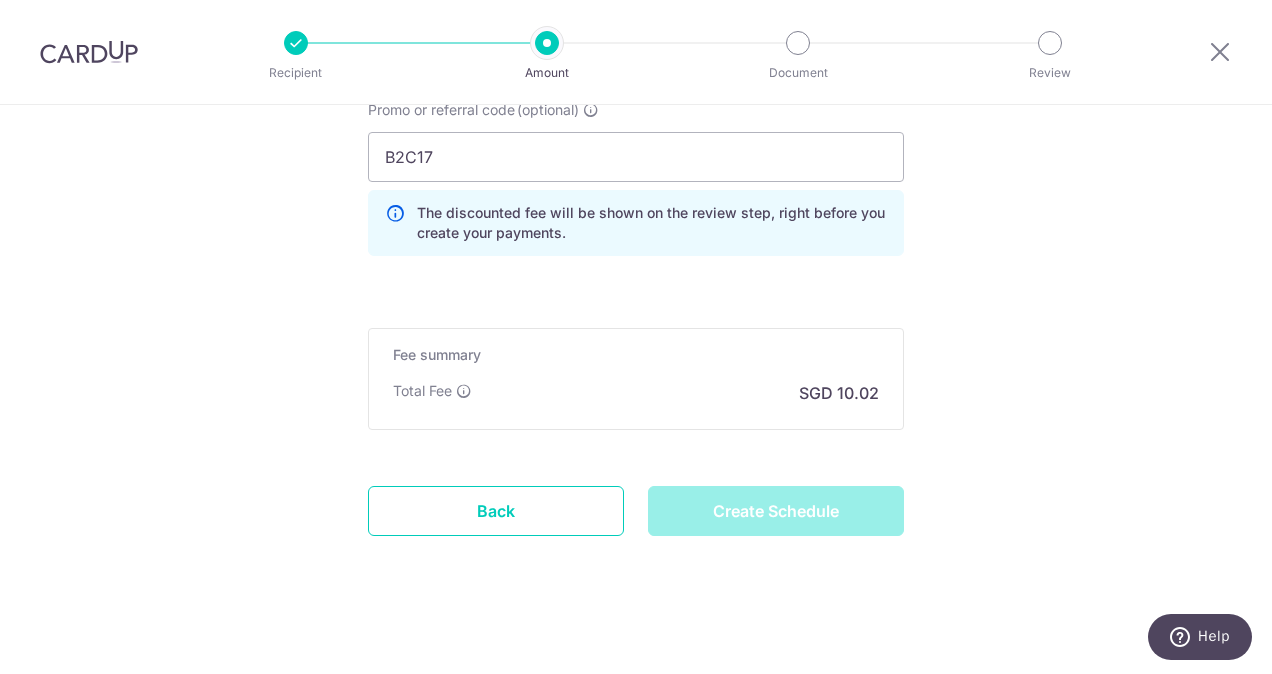 type on "Create Schedule" 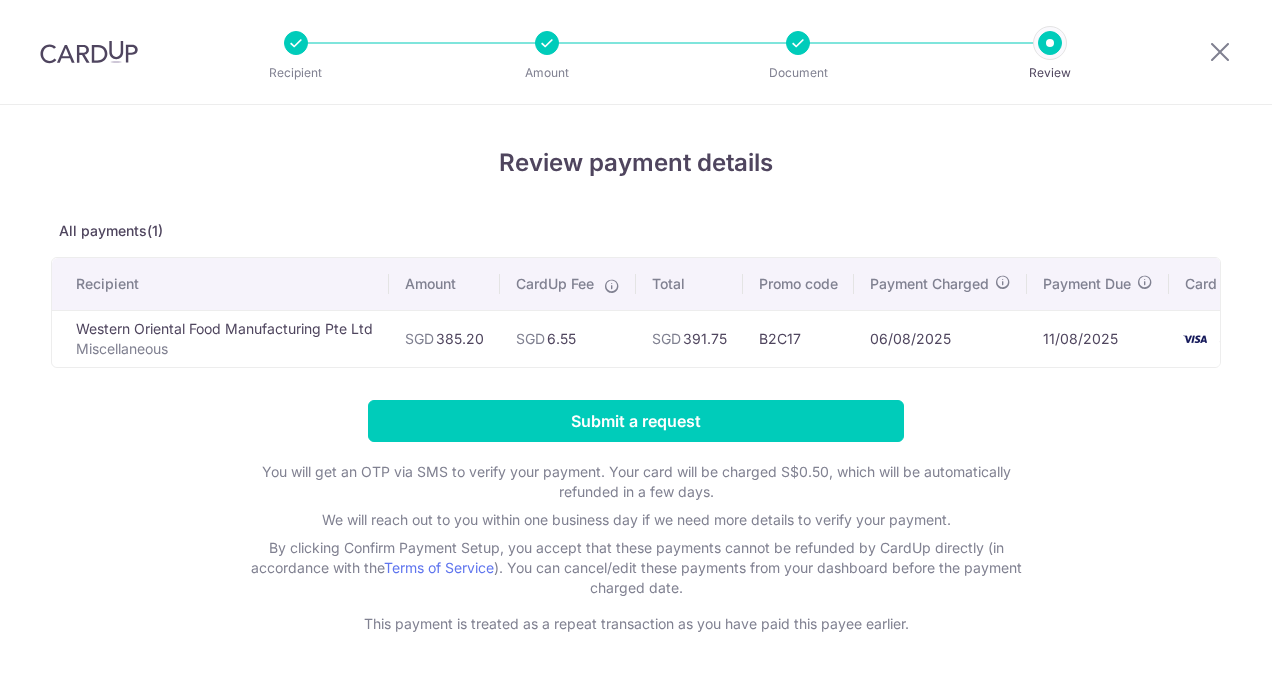 scroll, scrollTop: 0, scrollLeft: 0, axis: both 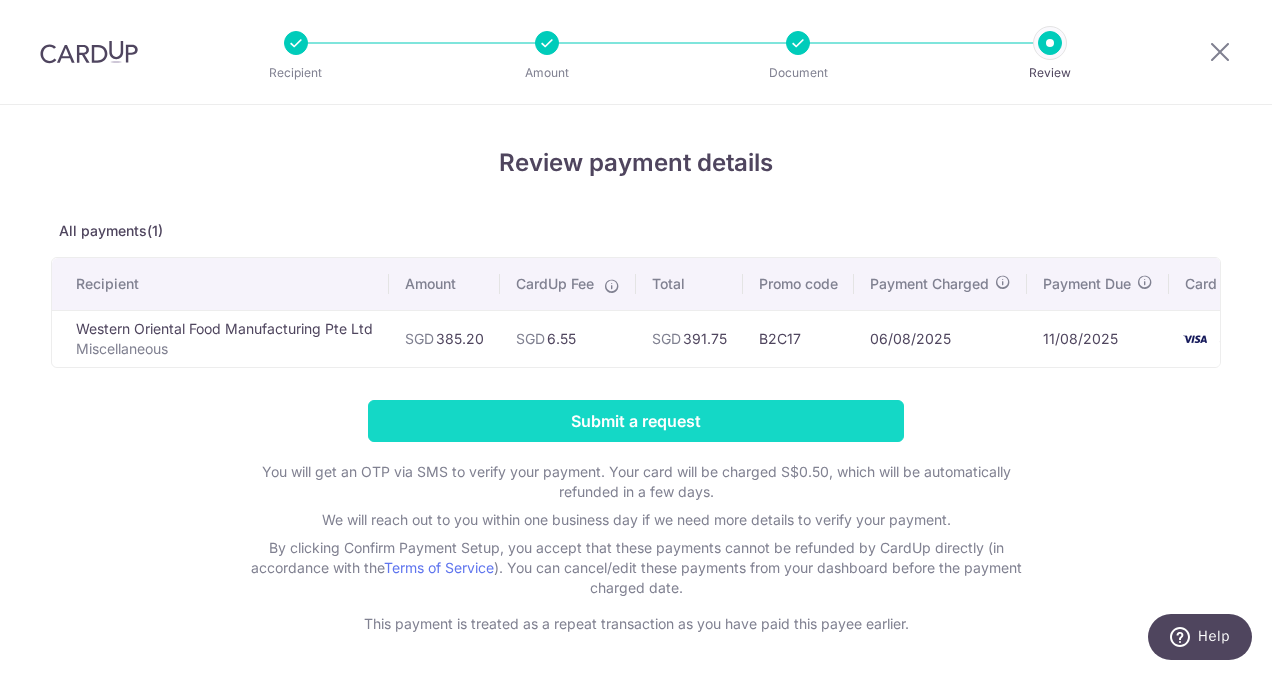click on "Submit a request" at bounding box center [636, 421] 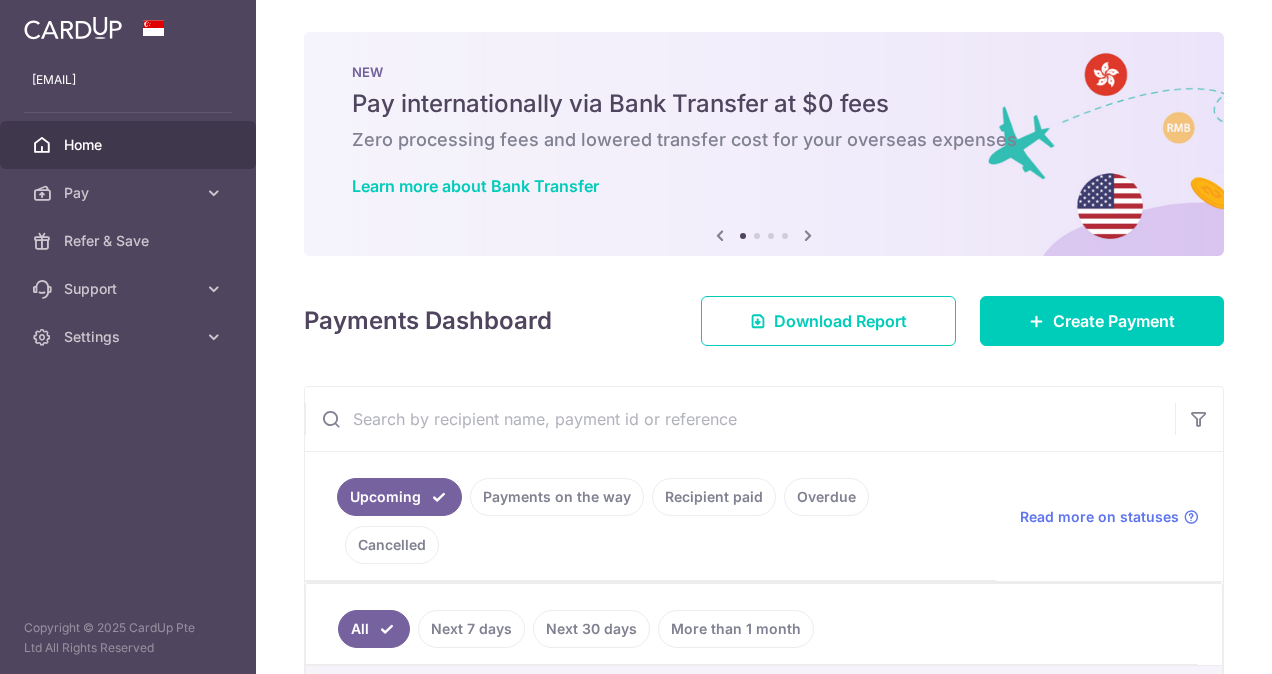 scroll, scrollTop: 0, scrollLeft: 0, axis: both 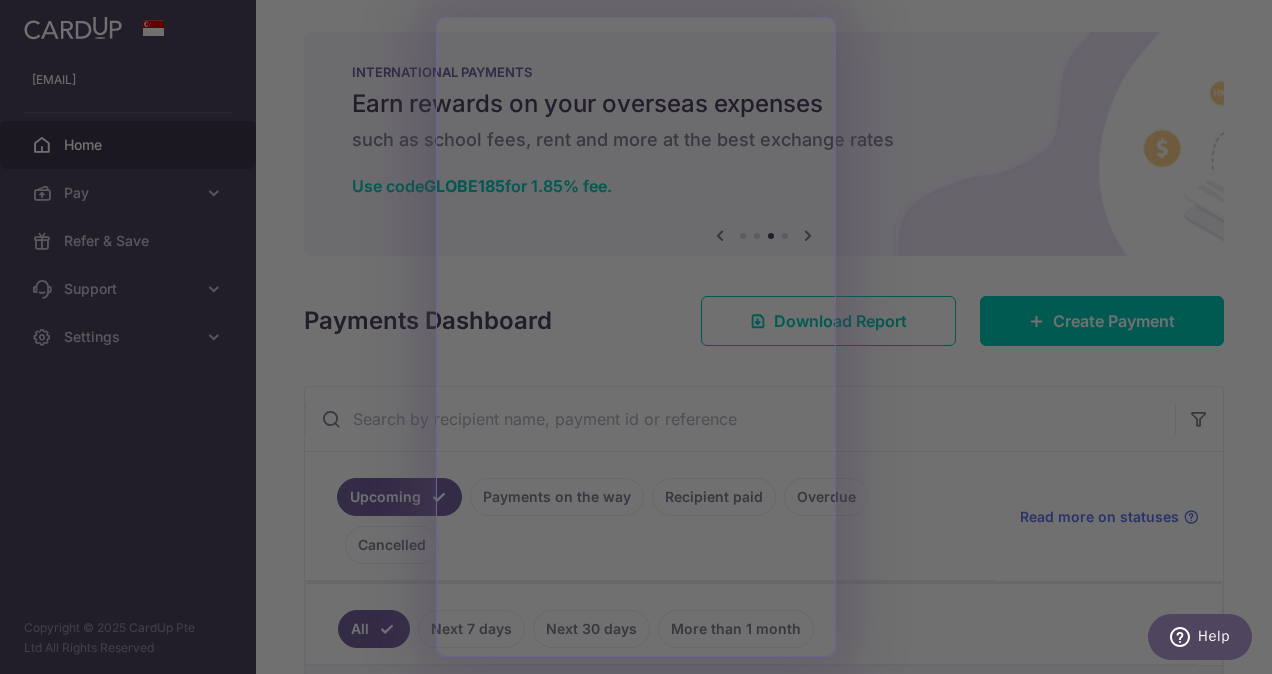 click at bounding box center (642, 340) 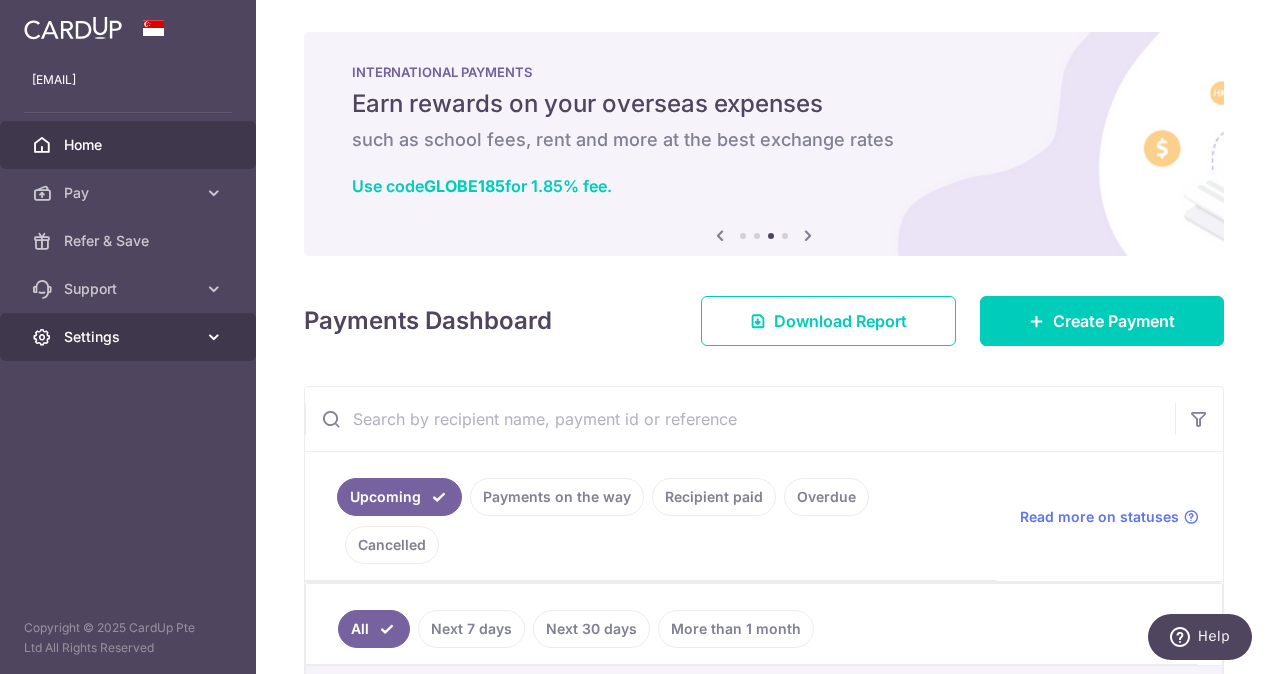 click on "Settings" at bounding box center (130, 337) 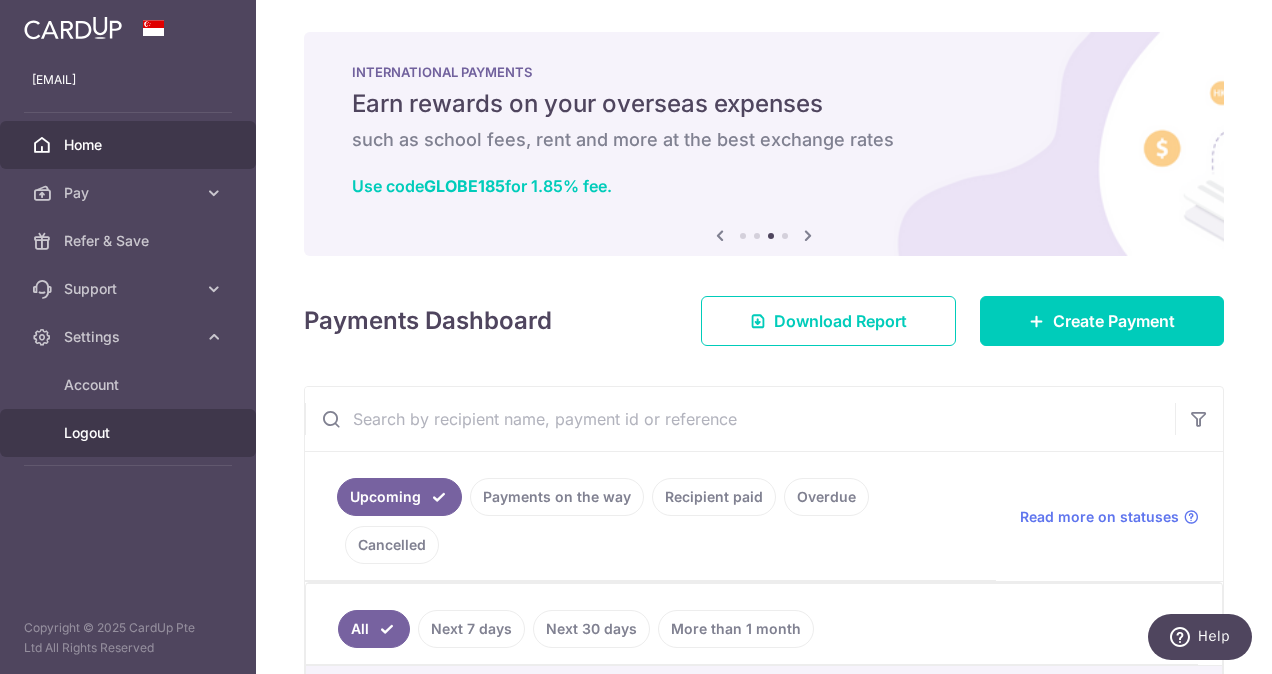 click on "Logout" at bounding box center (130, 433) 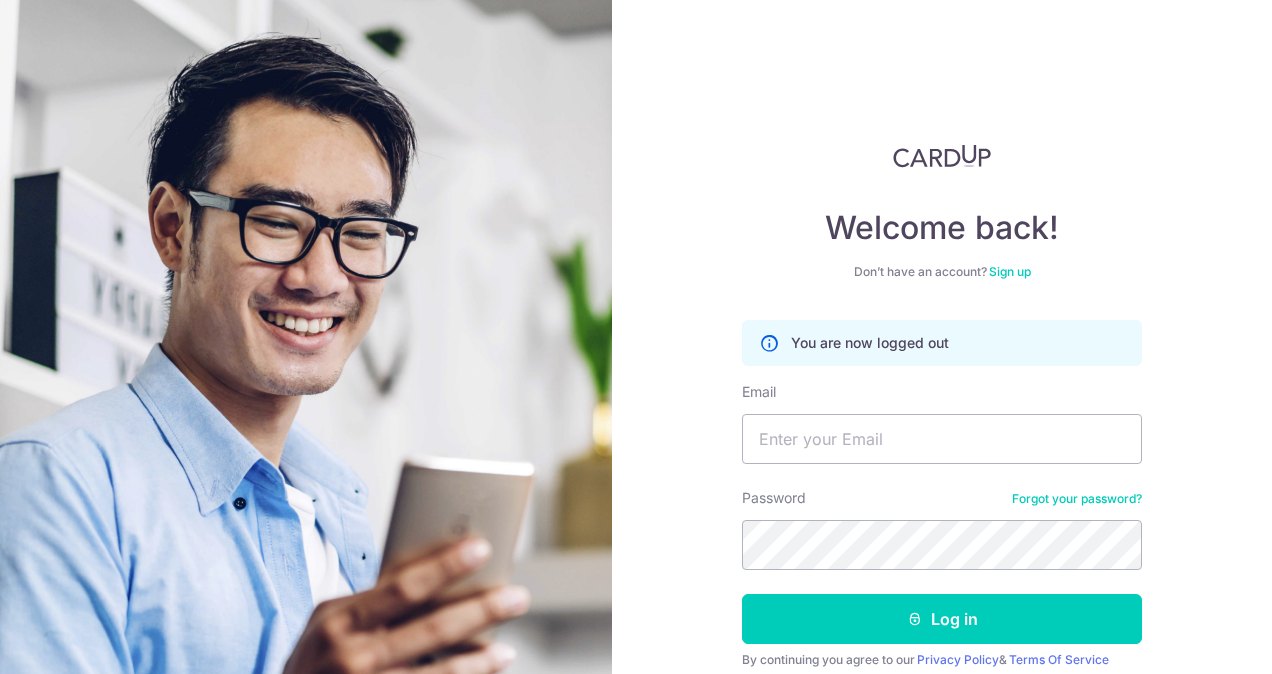 scroll, scrollTop: 0, scrollLeft: 0, axis: both 